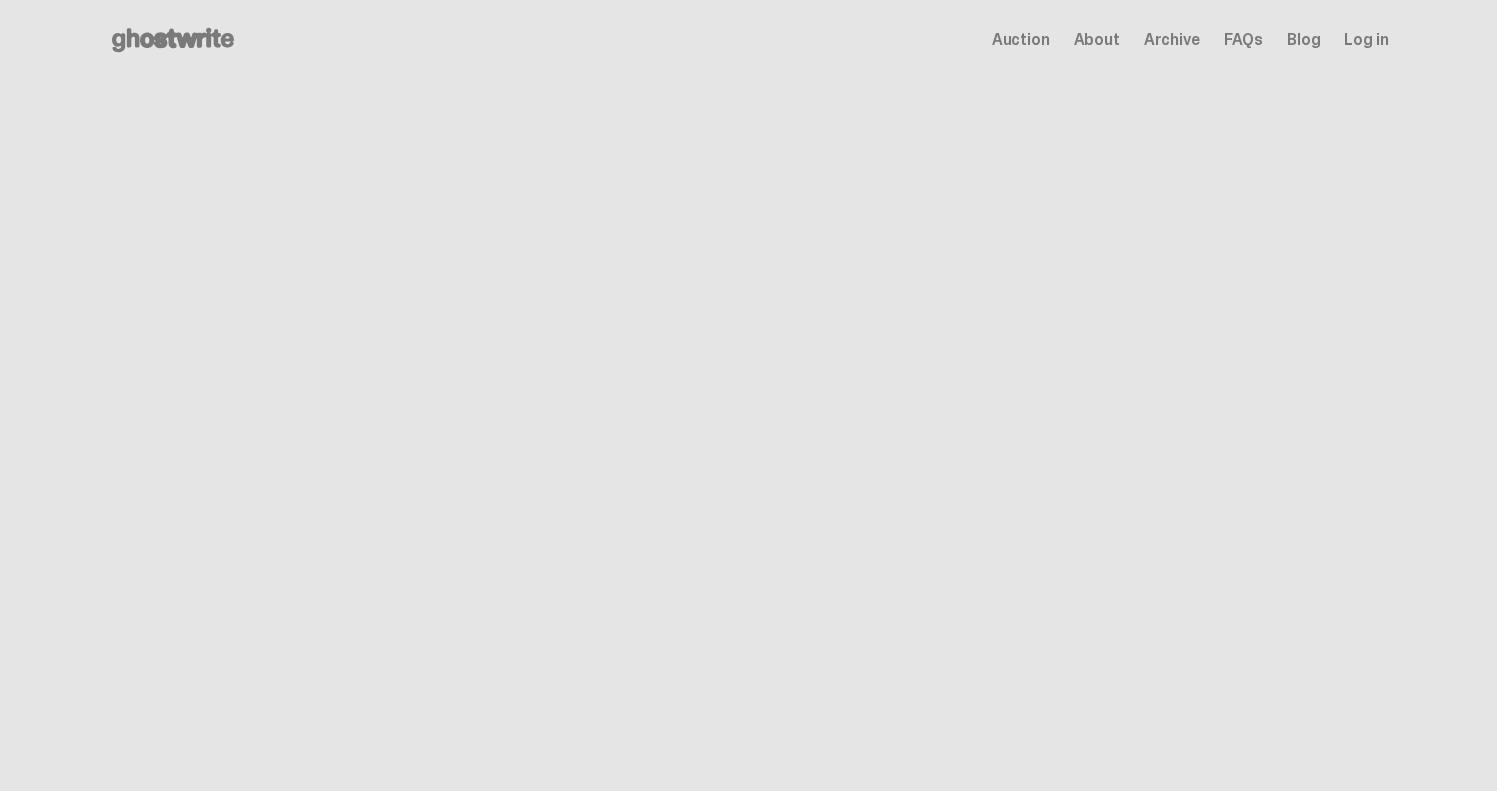 scroll, scrollTop: 0, scrollLeft: 0, axis: both 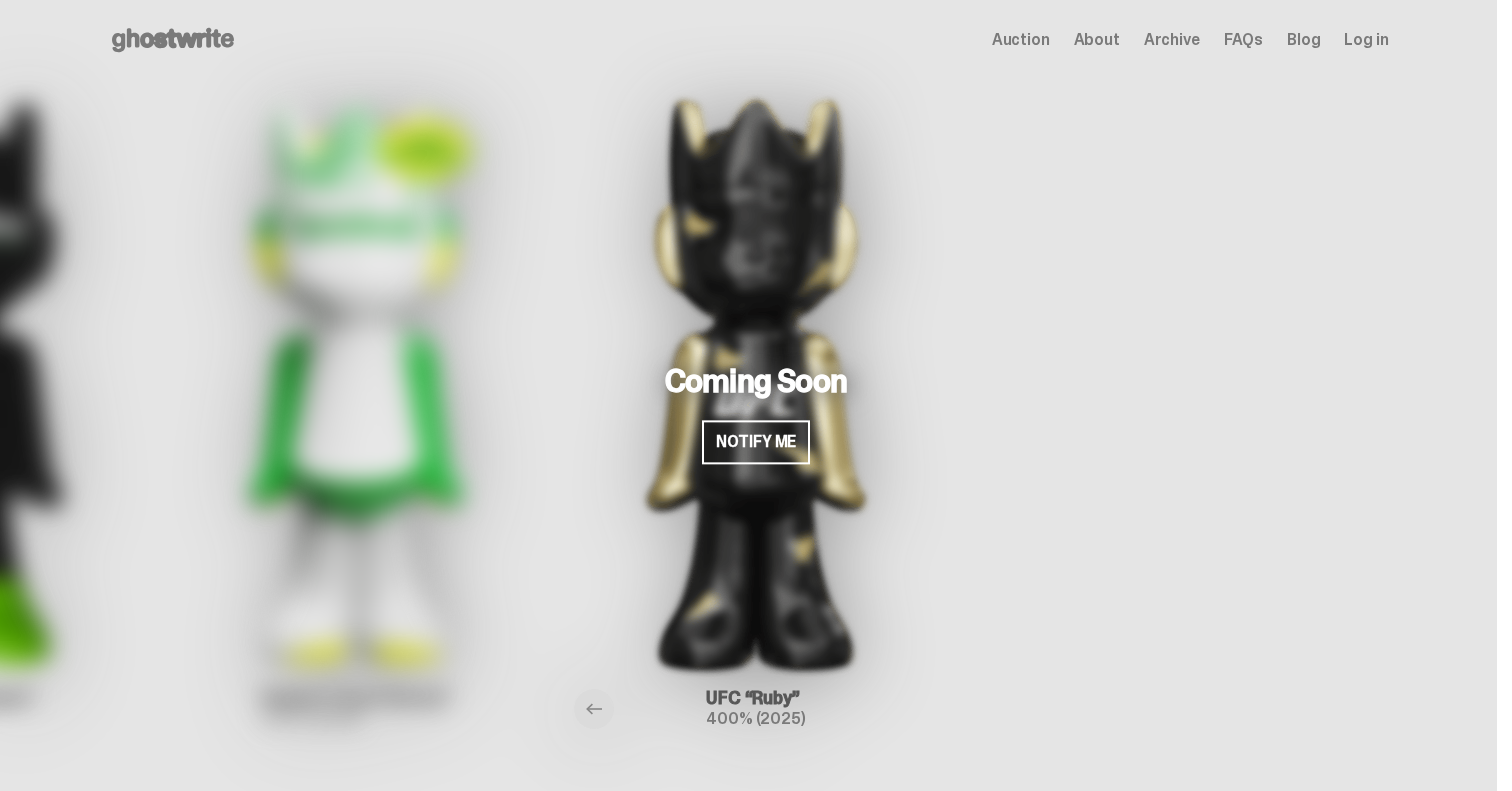 click on "Log in" at bounding box center (1366, 40) 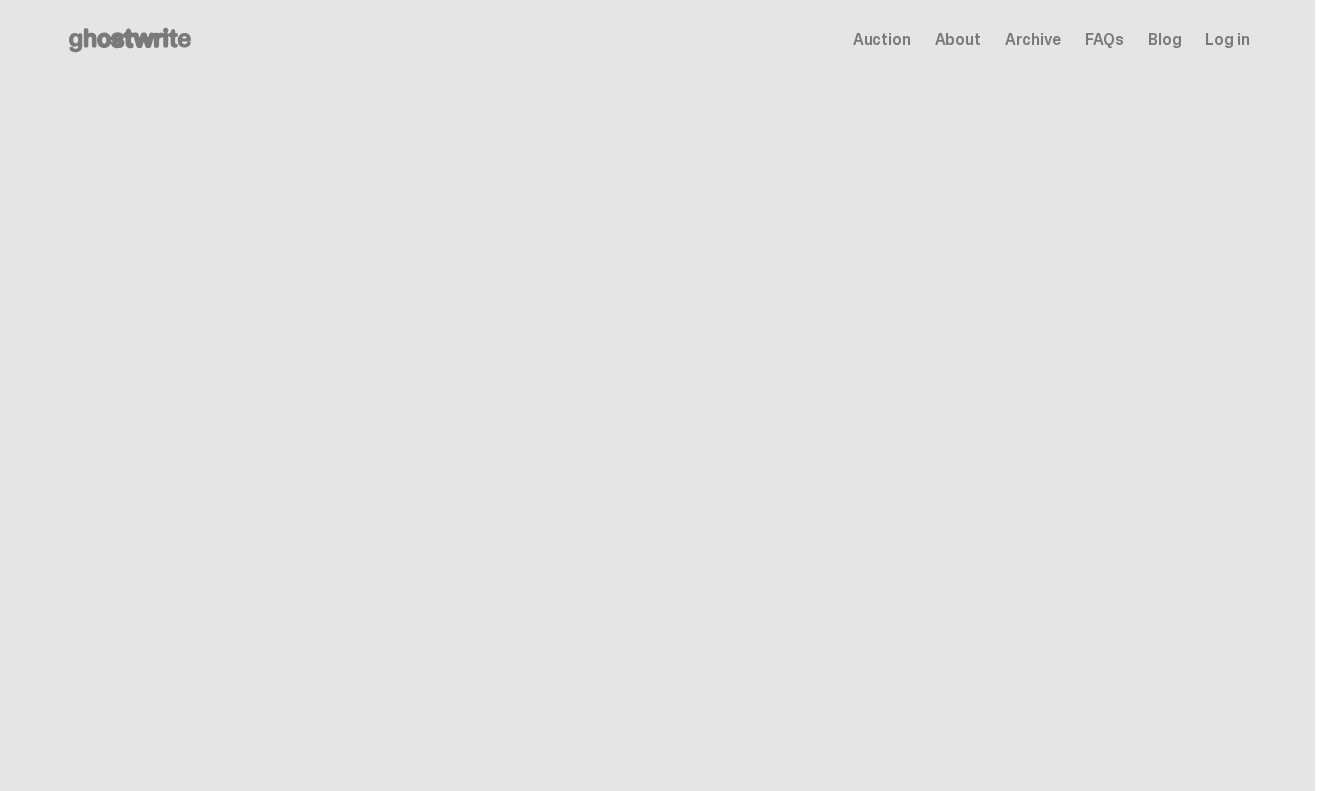 scroll, scrollTop: 0, scrollLeft: 0, axis: both 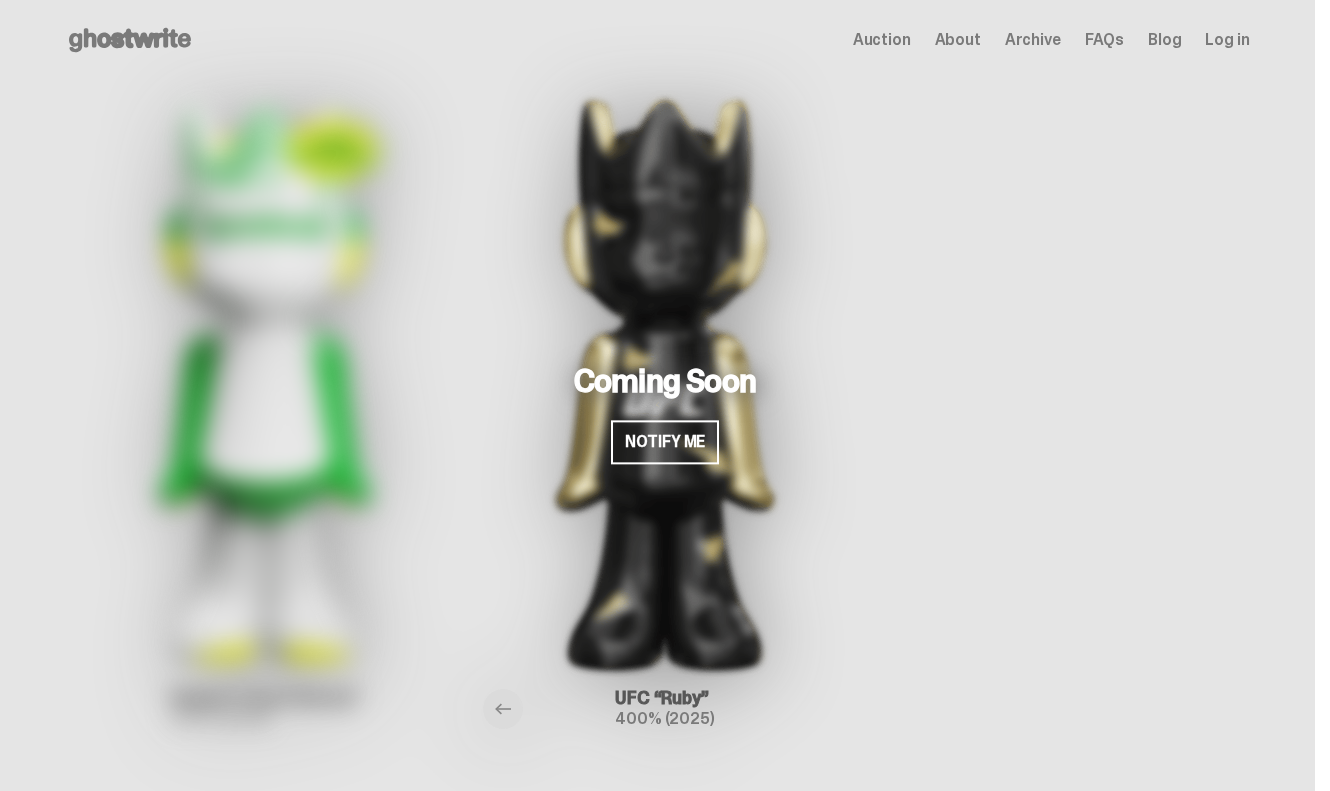 click on "Auction Closed
View Details →
ghostwrite “One”
400%
(2024)
Auction Closed
View Details →
Rocky's Matcha “Latte”
400%
(2024)
Auction Closed
View Details →
Eastside Golf “Swingman”
400%
(2024)
400%" at bounding box center (657, 425) 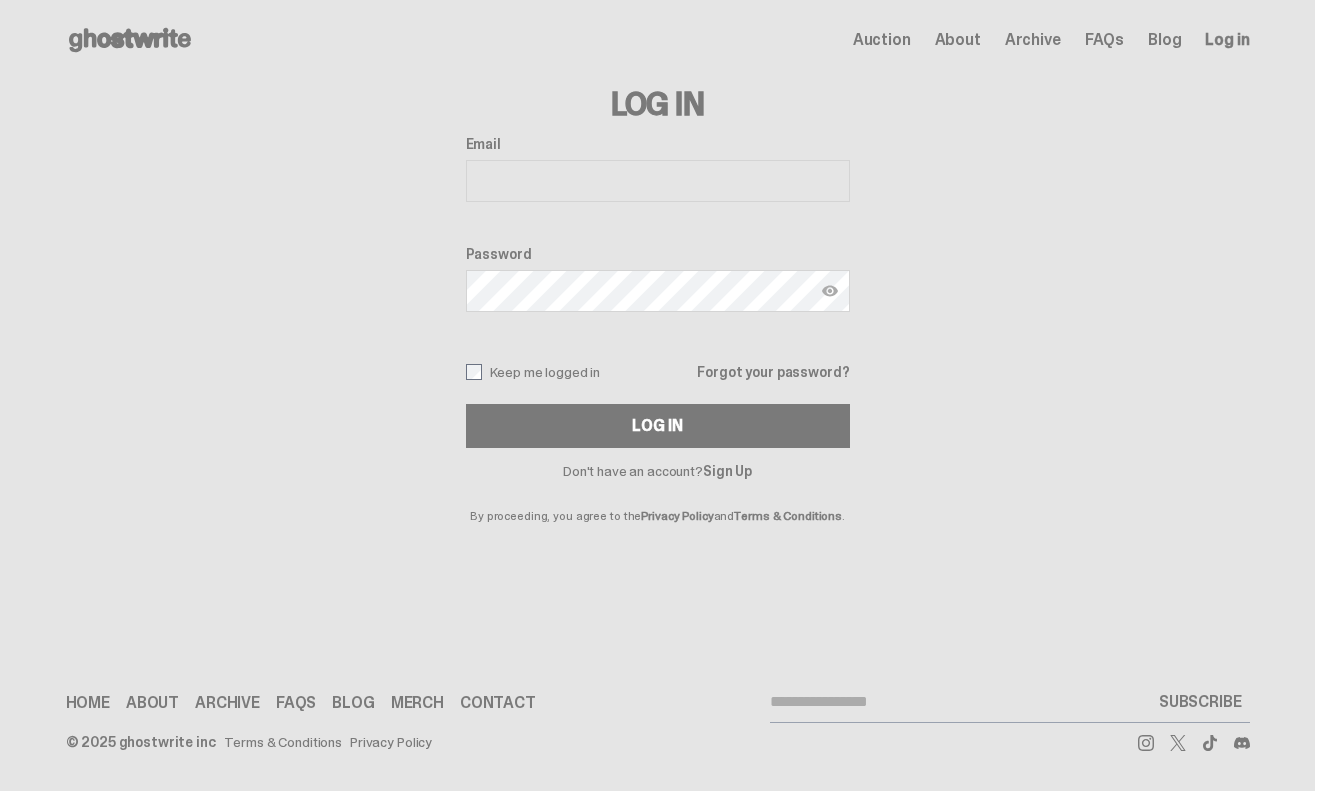 click on "Email" at bounding box center (658, 181) 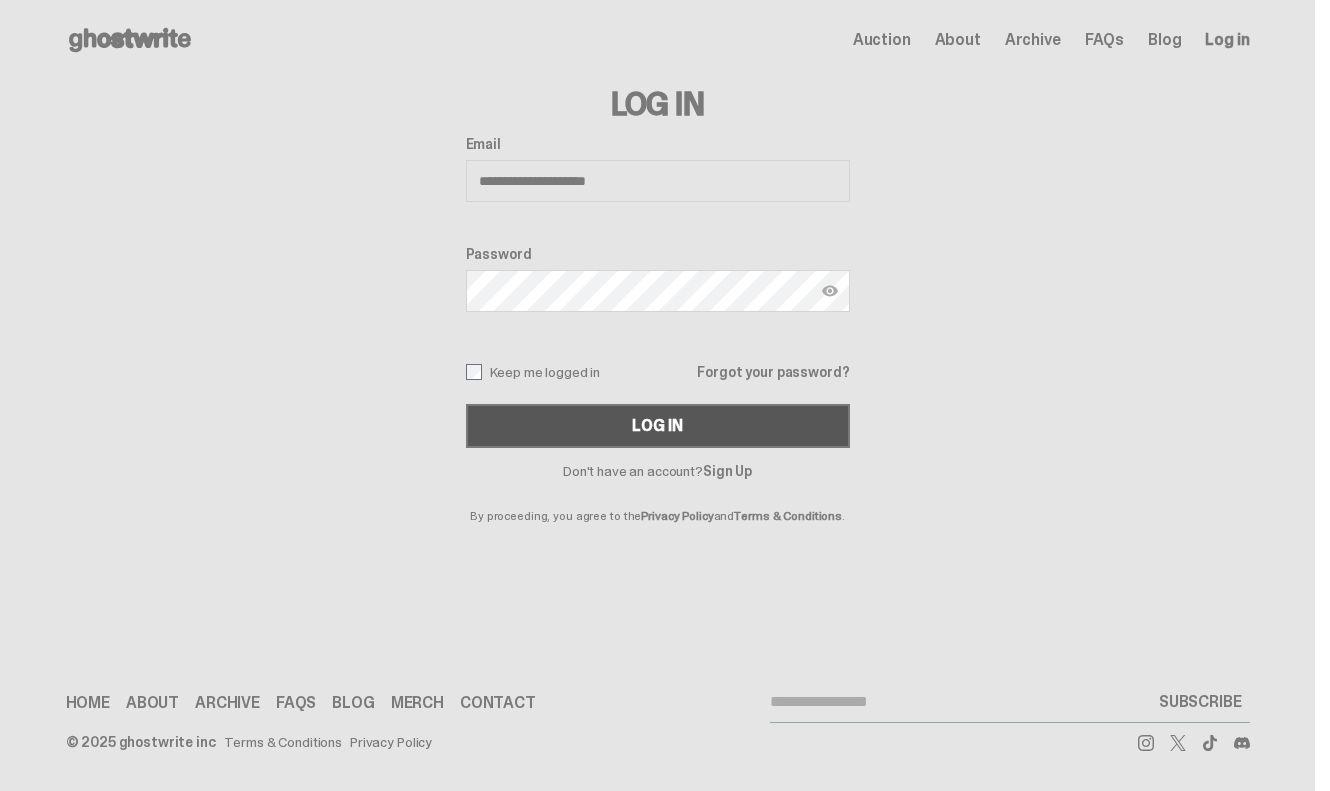 click on "Log In" at bounding box center (657, 426) 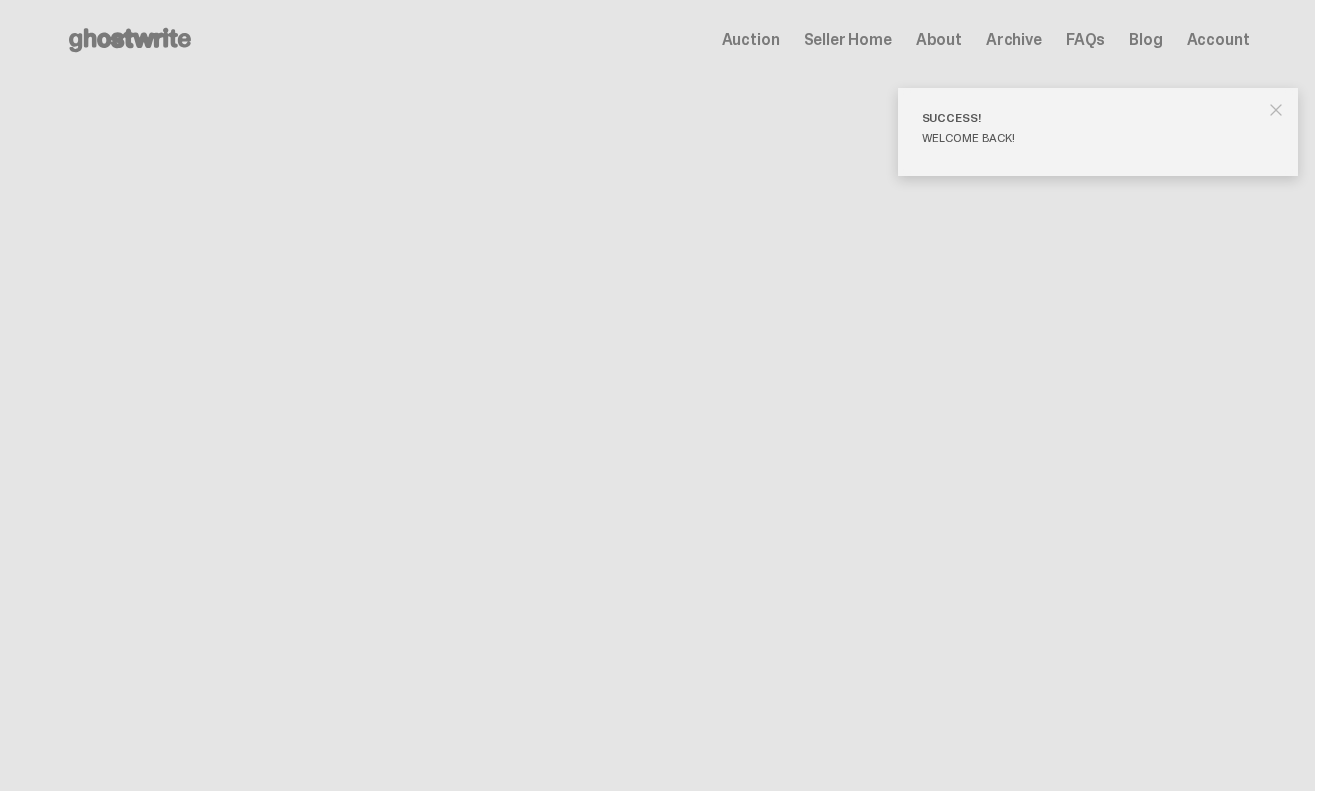 scroll, scrollTop: 0, scrollLeft: 0, axis: both 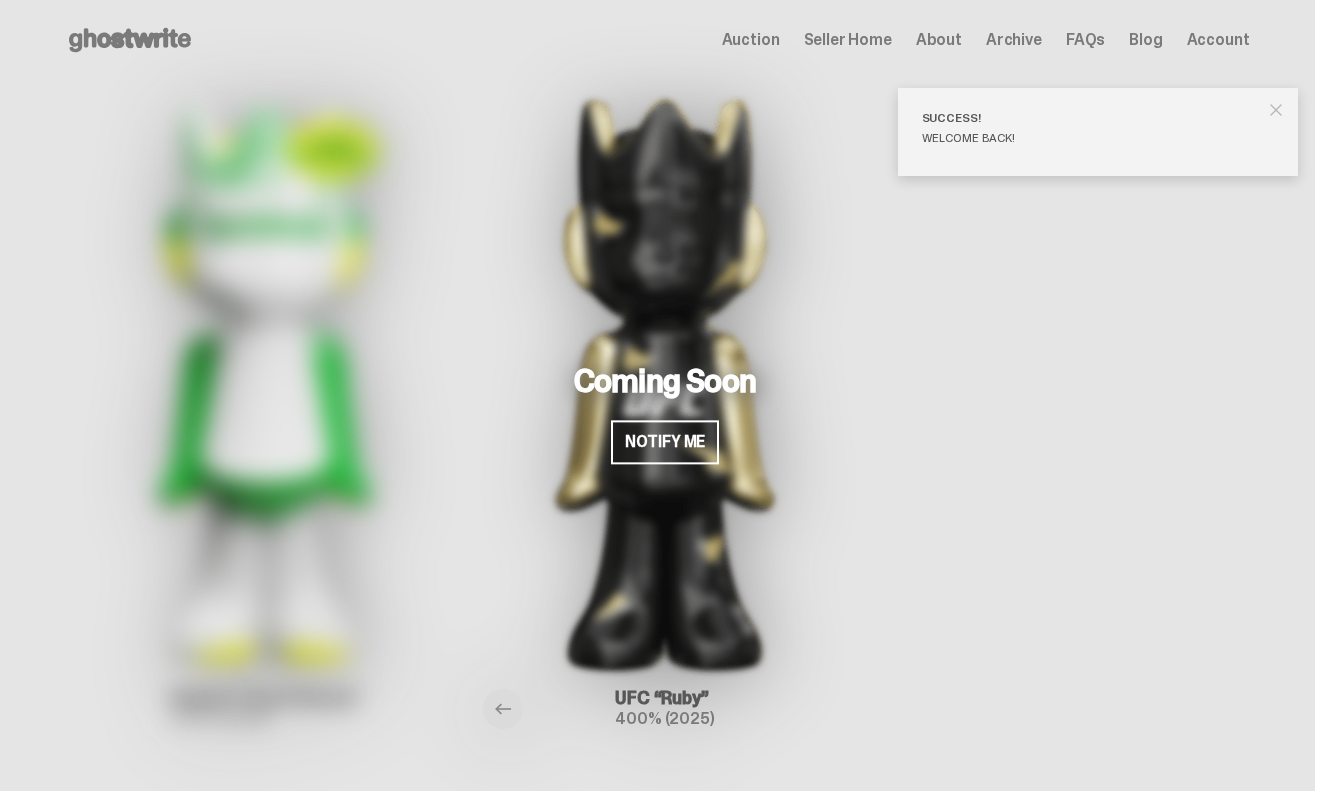 click on "Seller Home" at bounding box center [848, 40] 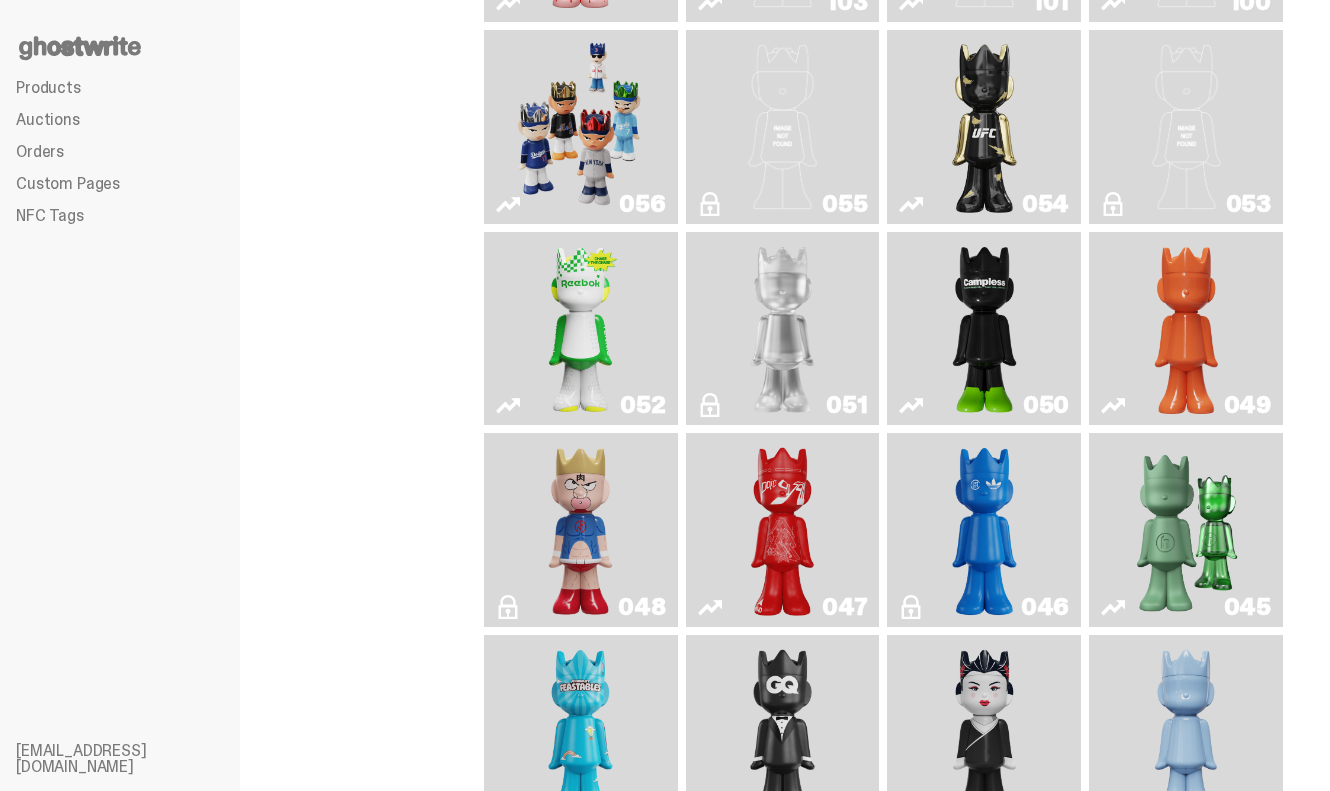 scroll, scrollTop: 265, scrollLeft: 0, axis: vertical 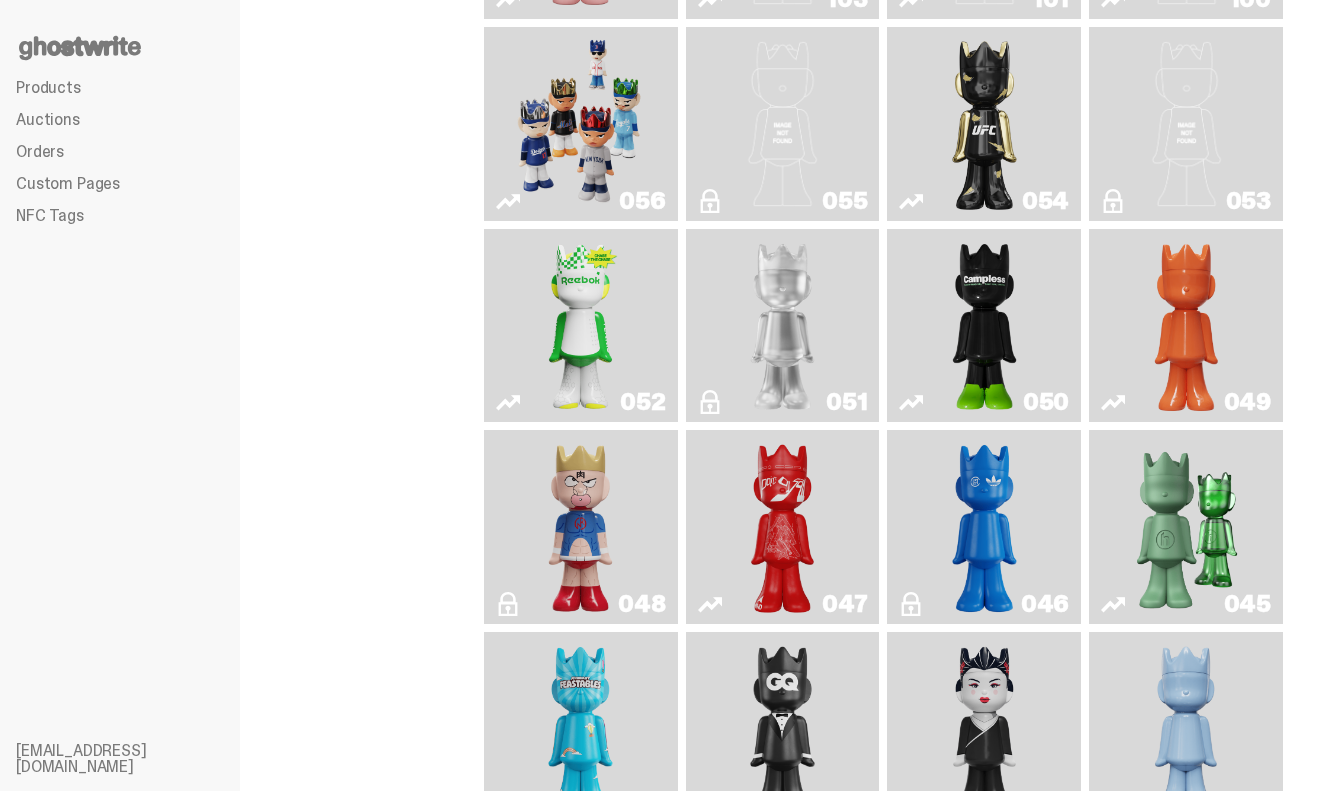 click at bounding box center (581, 124) 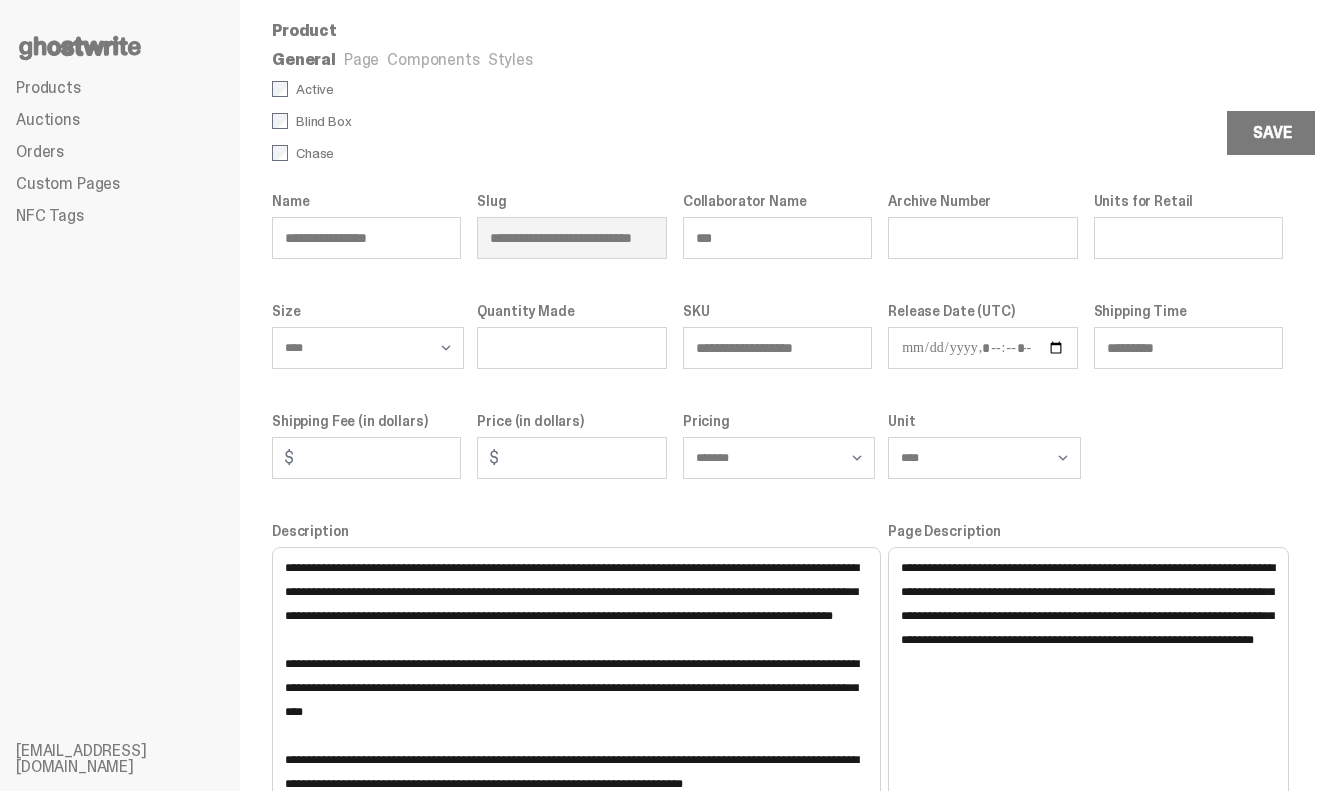 scroll, scrollTop: 0, scrollLeft: 0, axis: both 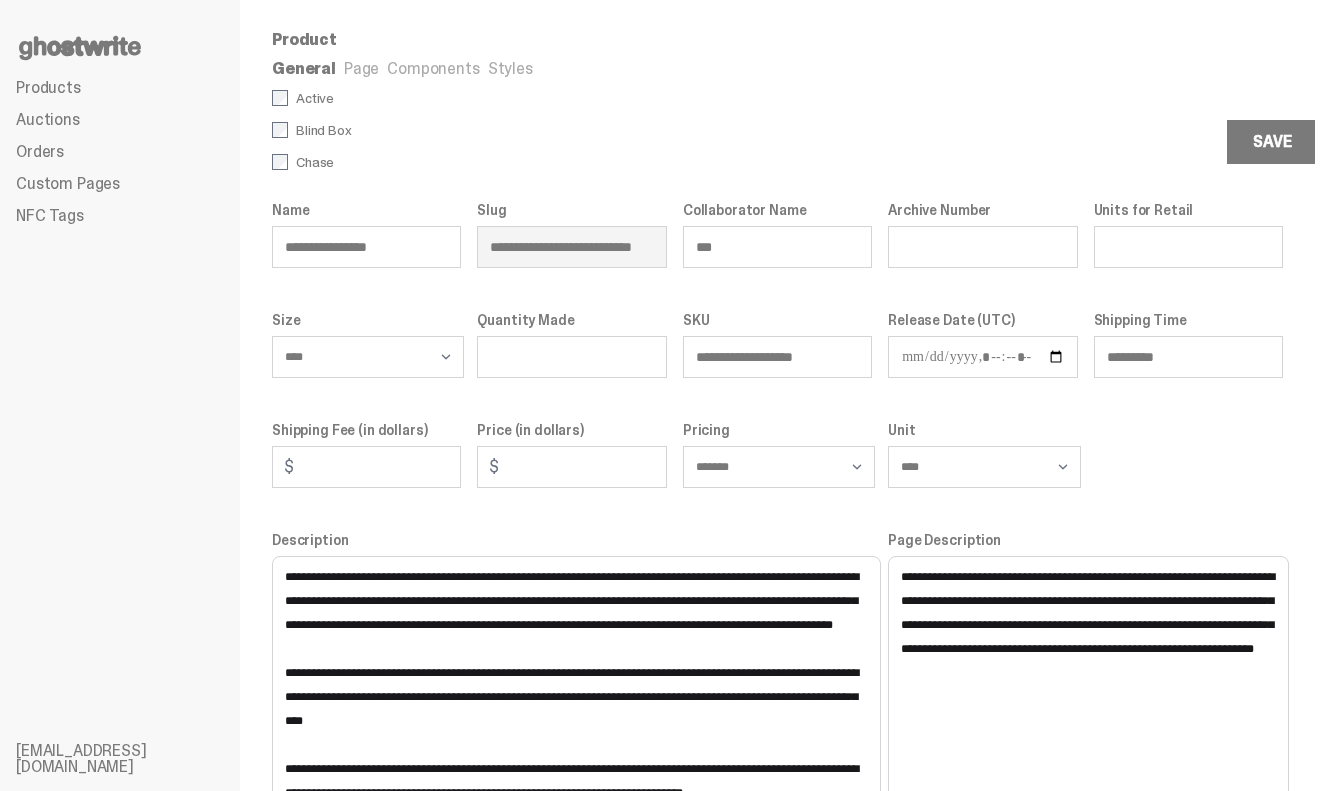 click on "Components" at bounding box center (433, 68) 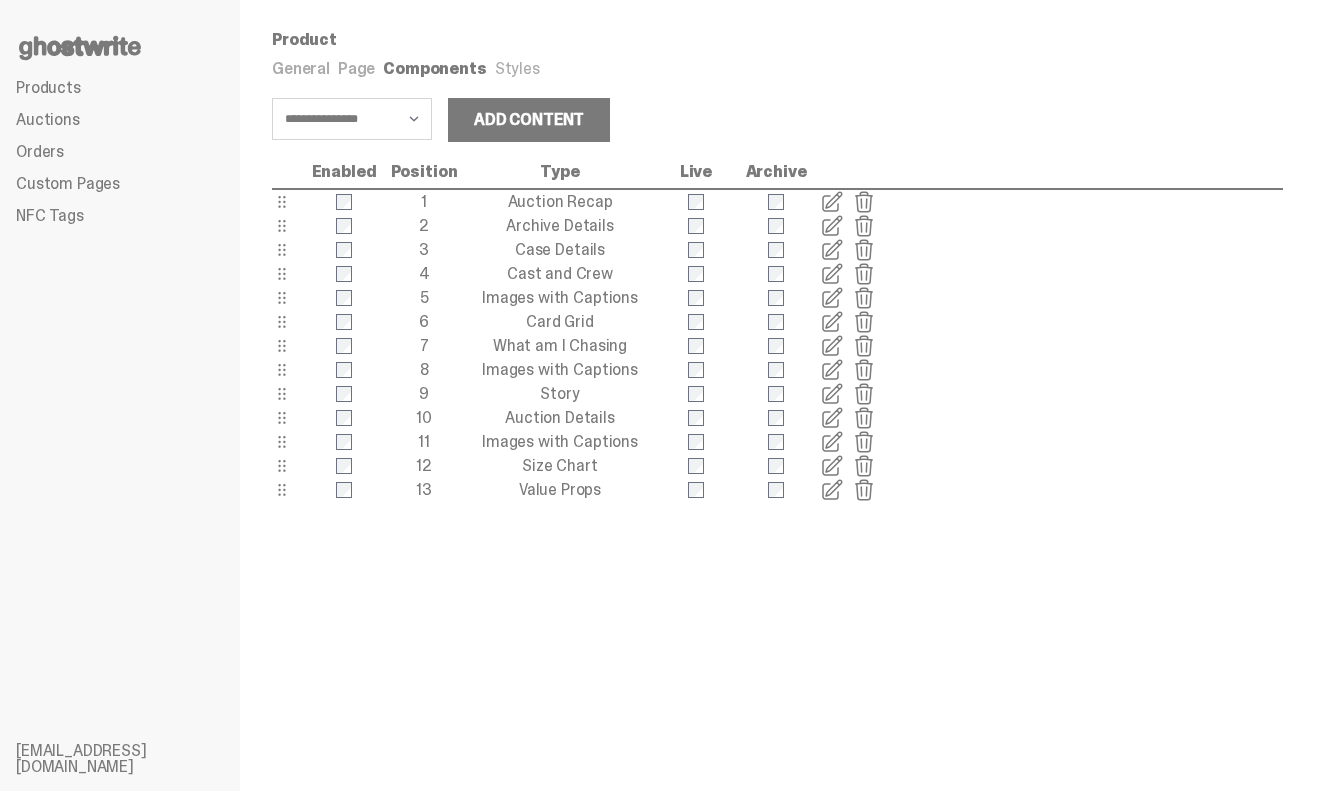 click at bounding box center [832, 394] 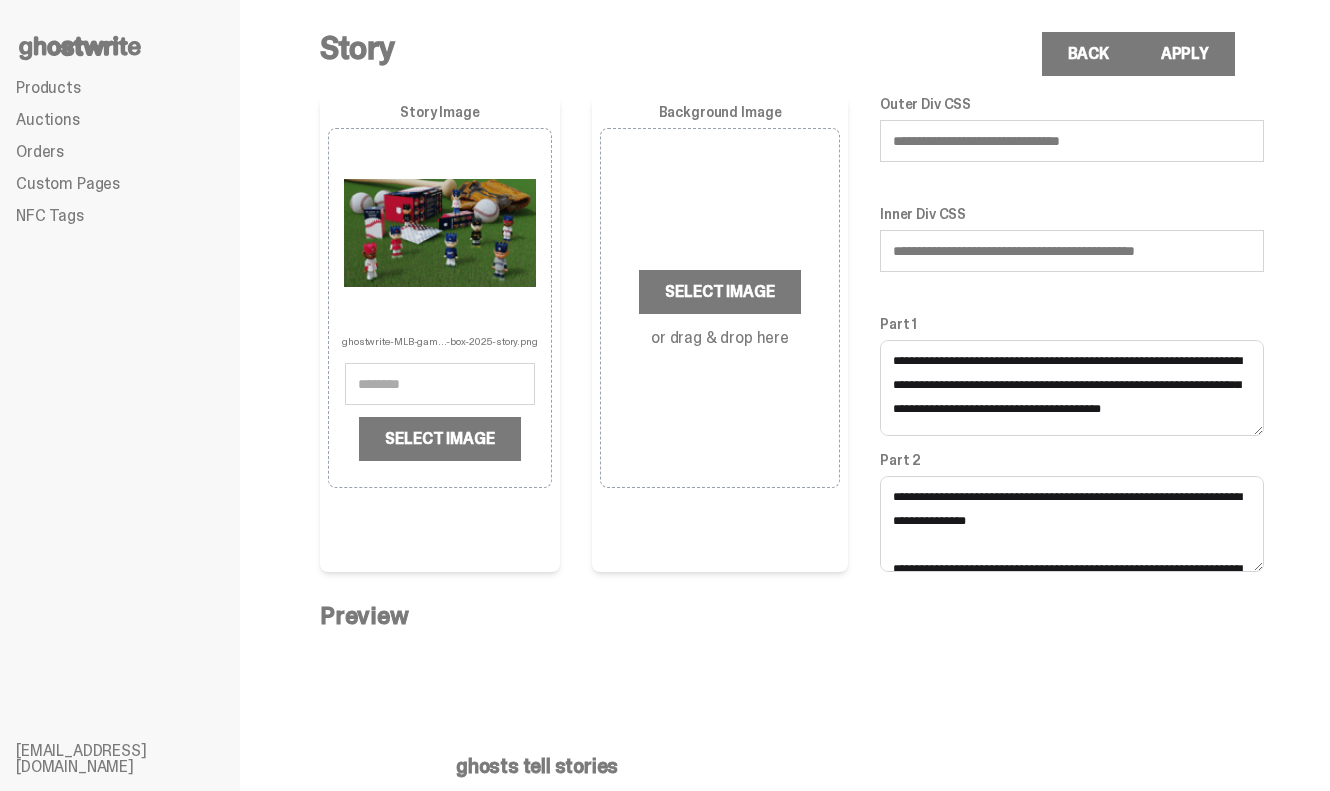 click at bounding box center (440, 233) 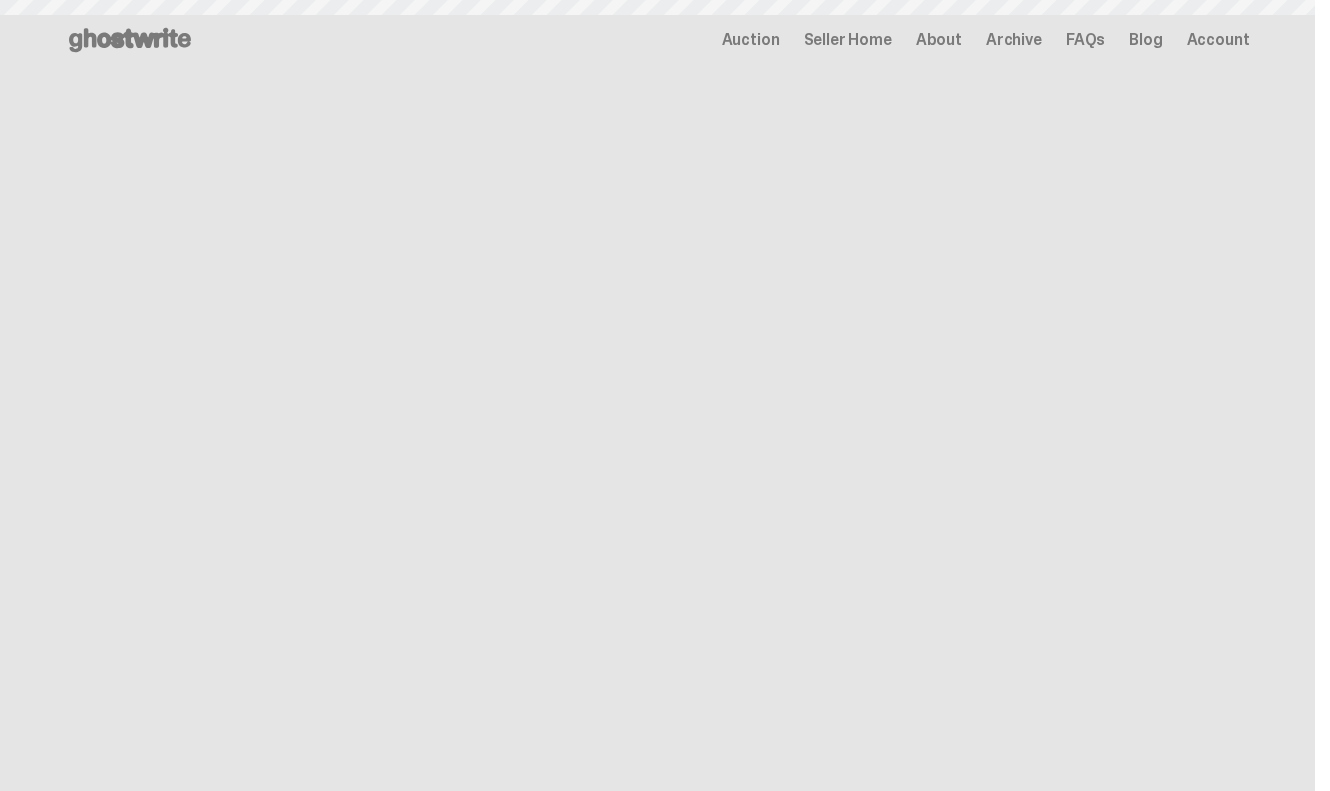 scroll, scrollTop: 0, scrollLeft: 0, axis: both 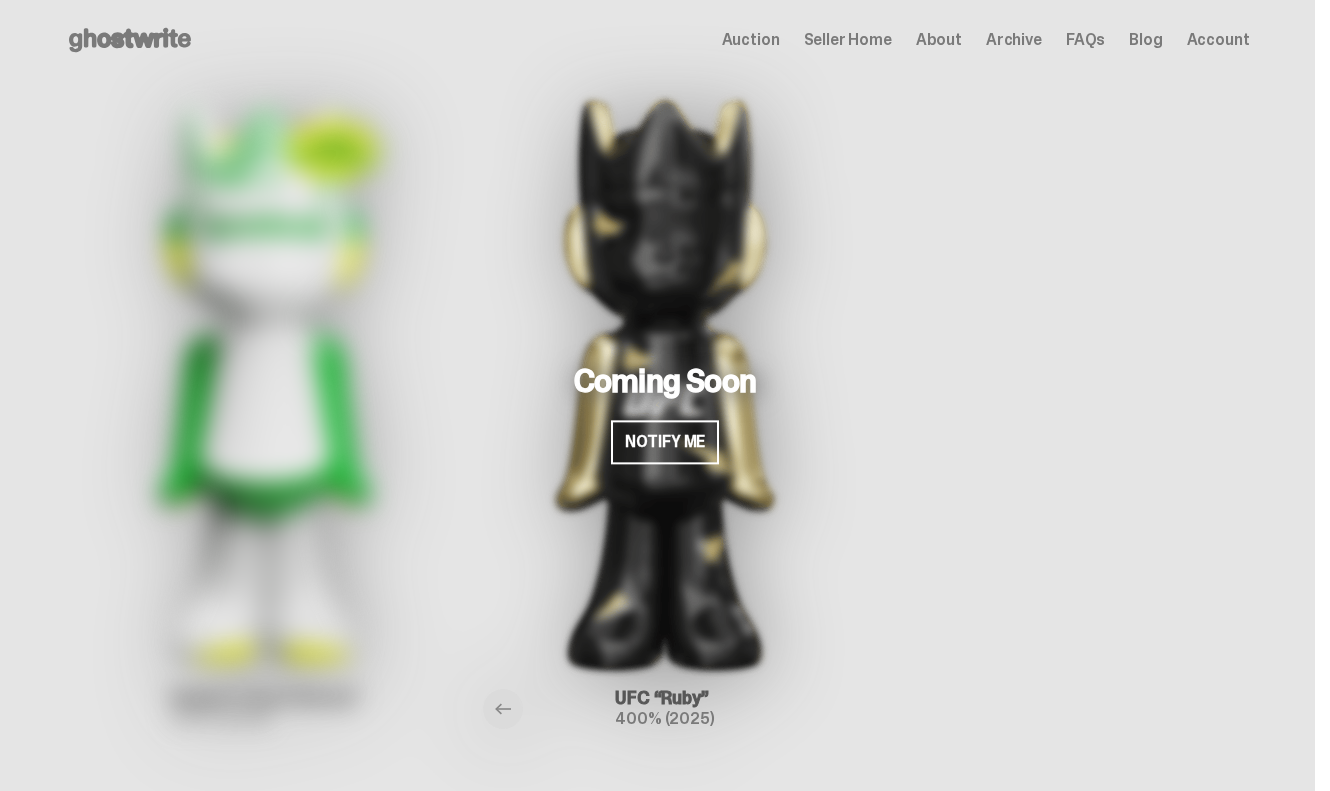 click on "Archive" at bounding box center [1014, 40] 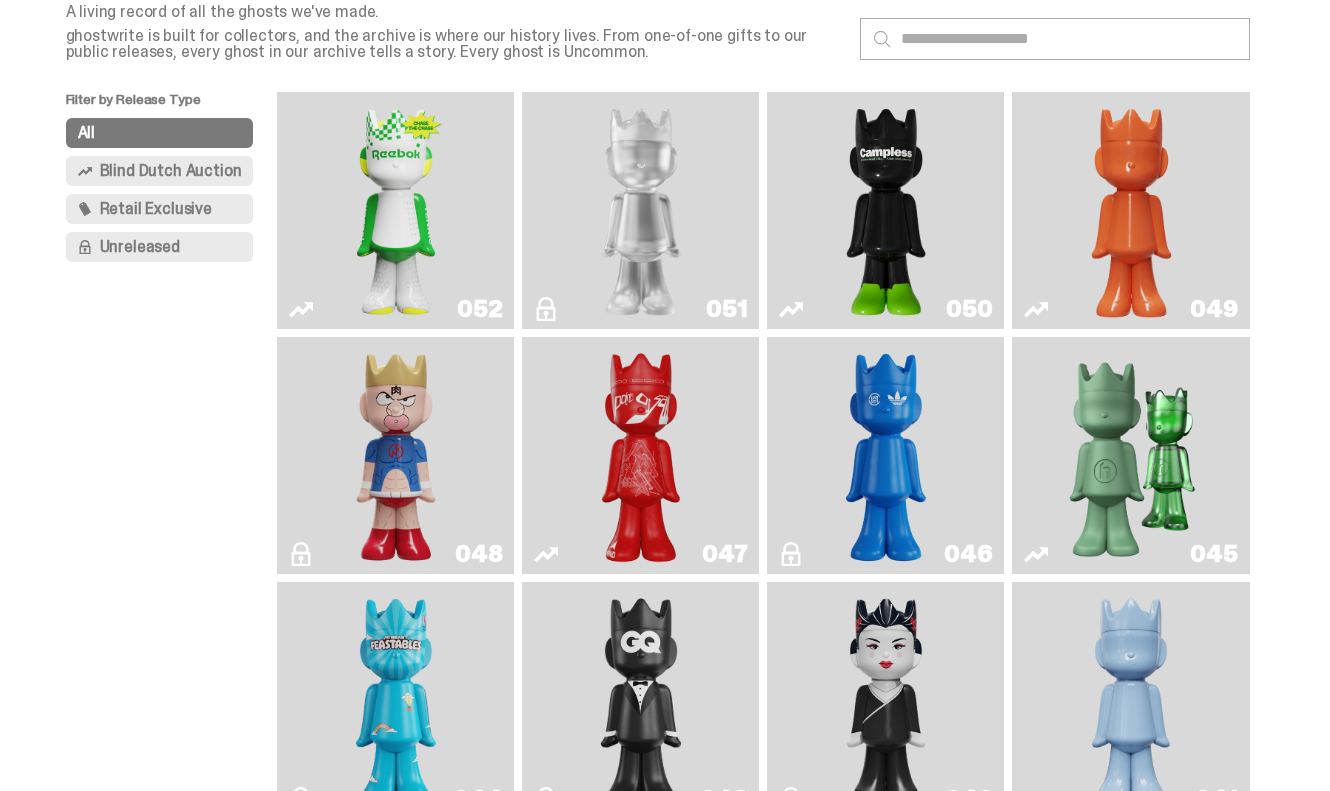 scroll, scrollTop: 0, scrollLeft: 0, axis: both 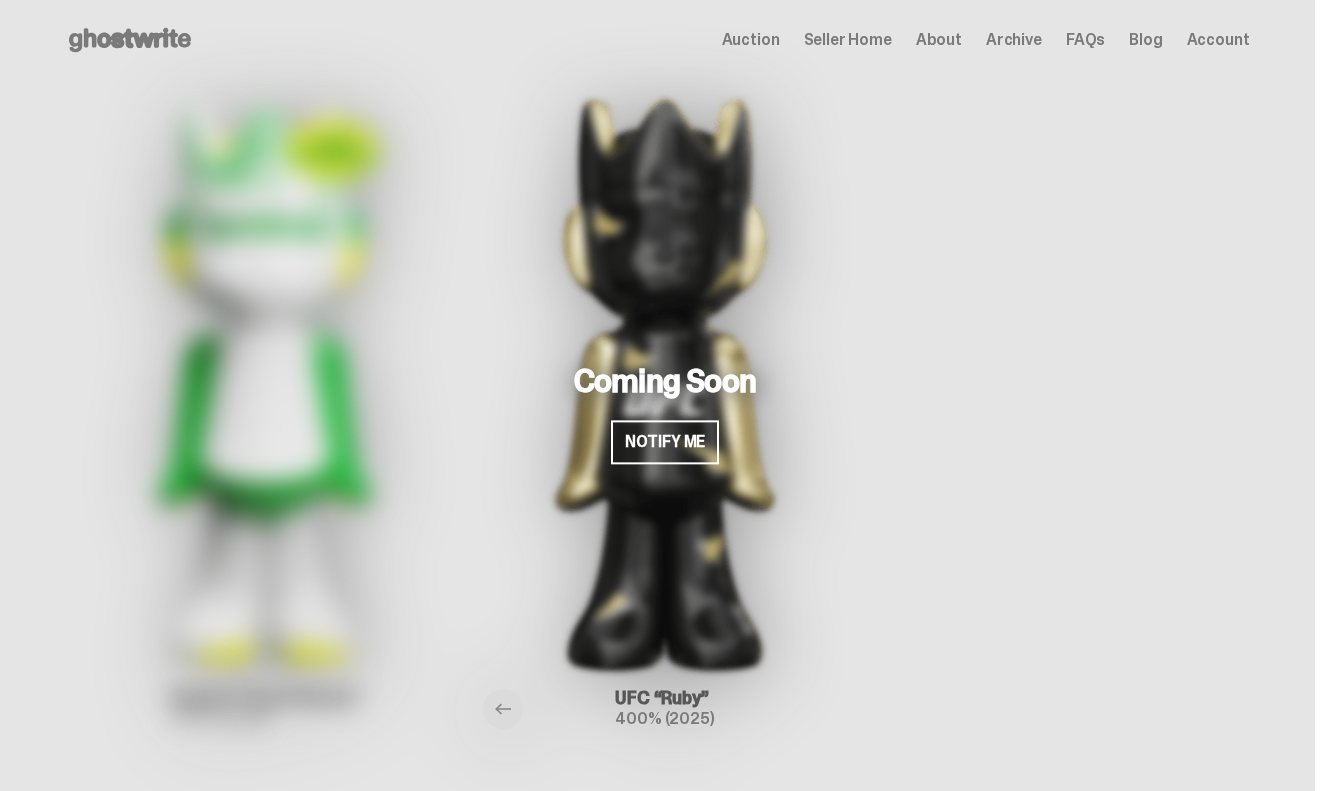 click at bounding box center [665, 380] 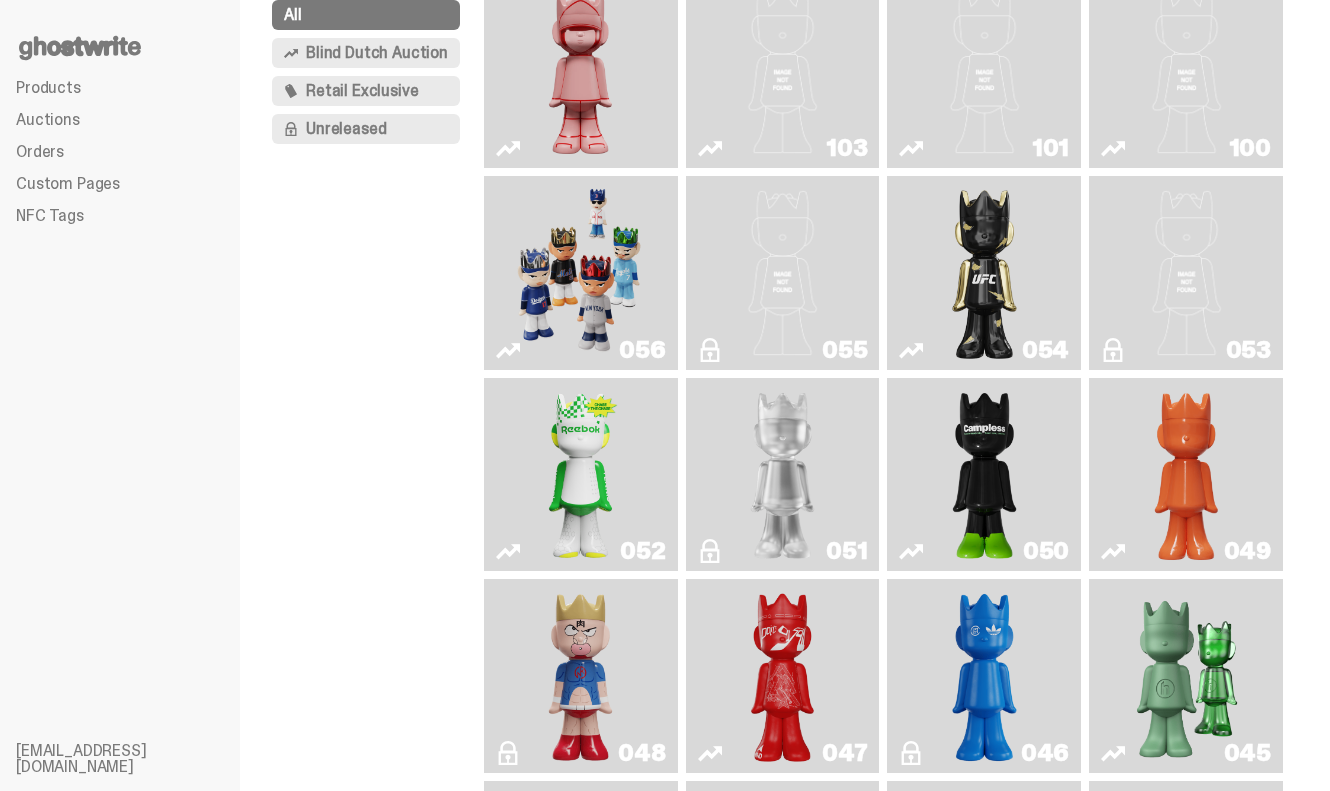 scroll, scrollTop: 137, scrollLeft: 0, axis: vertical 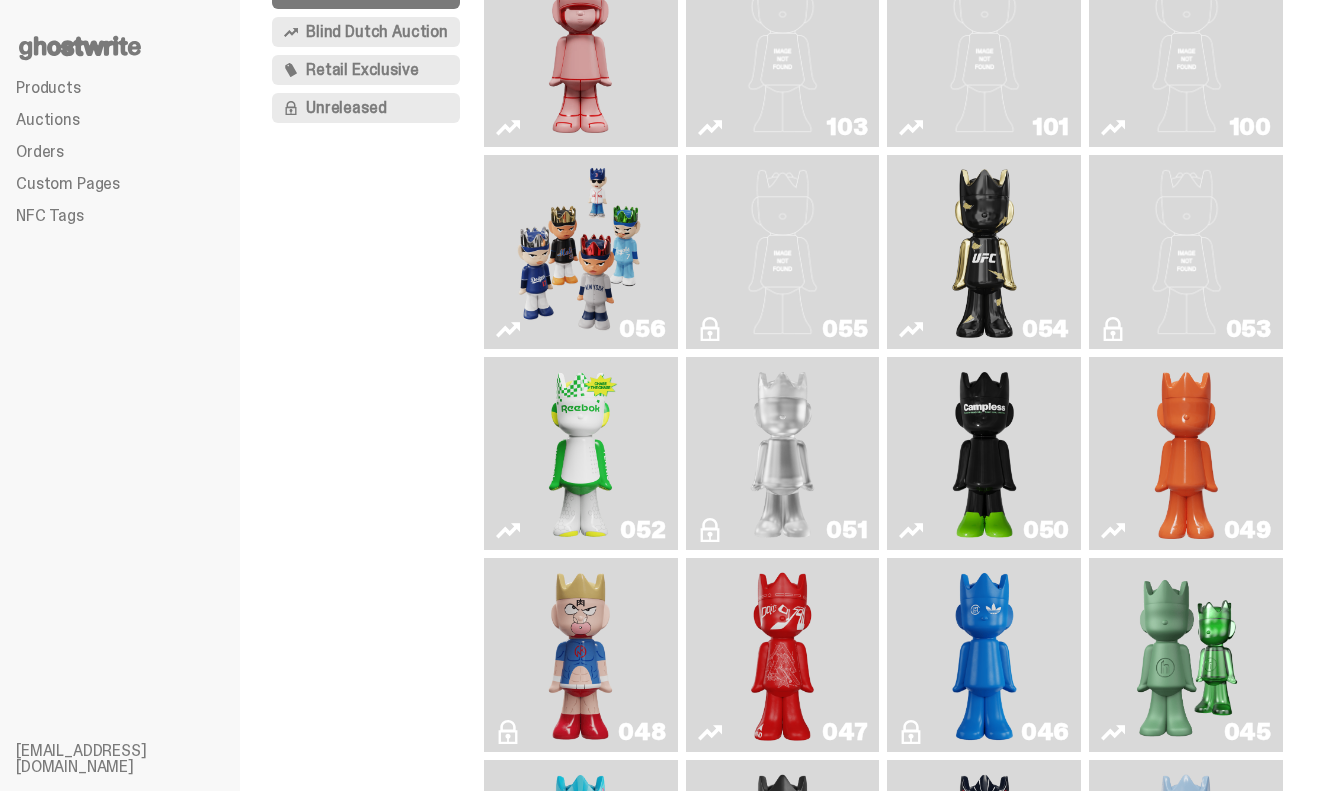 click at bounding box center (984, 252) 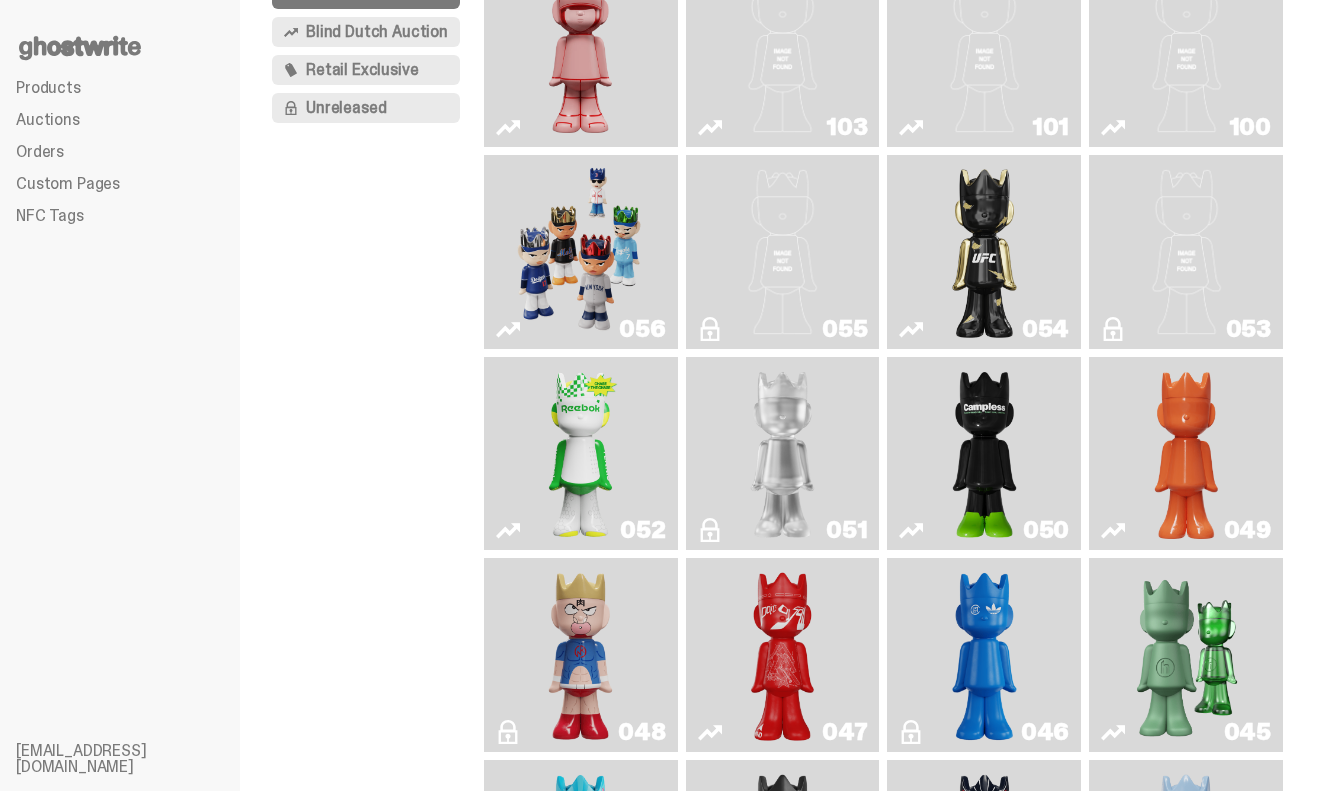 scroll, scrollTop: 0, scrollLeft: 0, axis: both 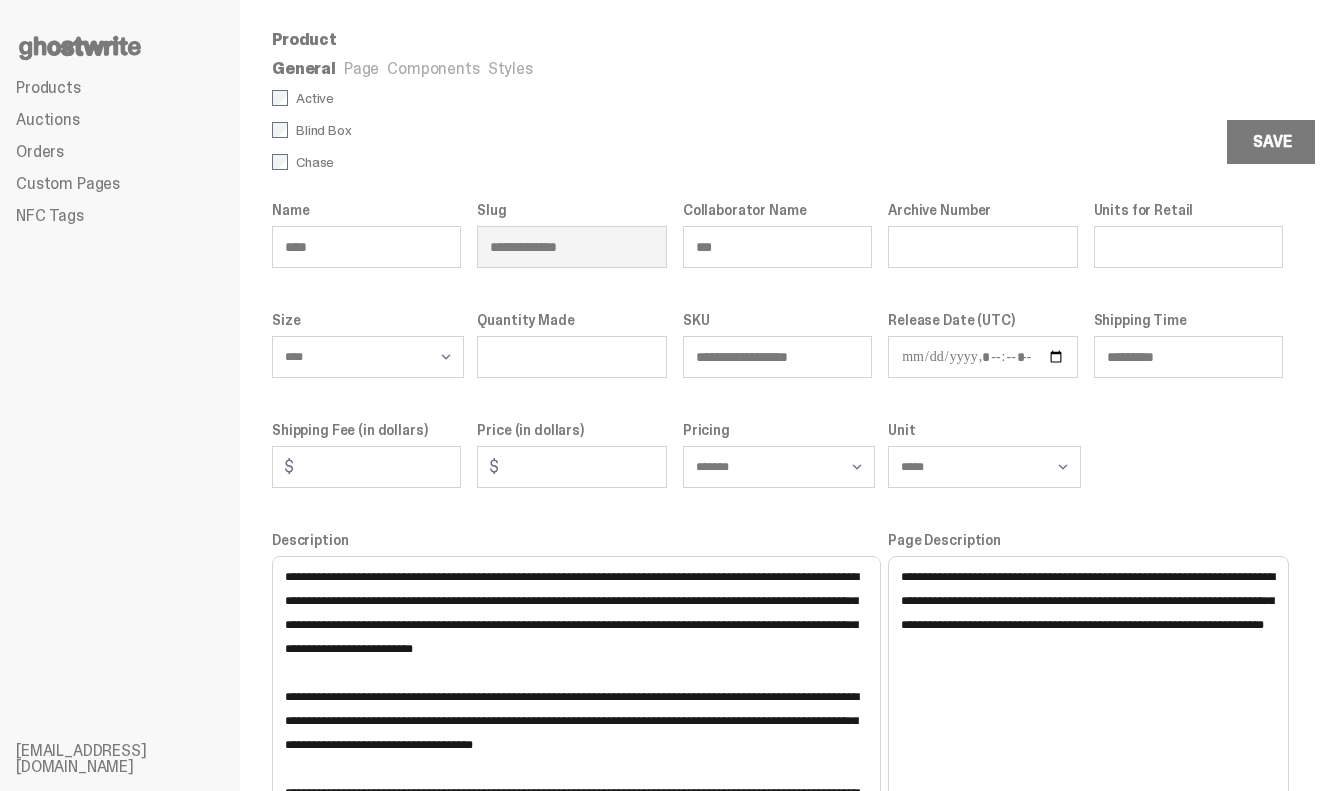 click on "Components" at bounding box center (433, 68) 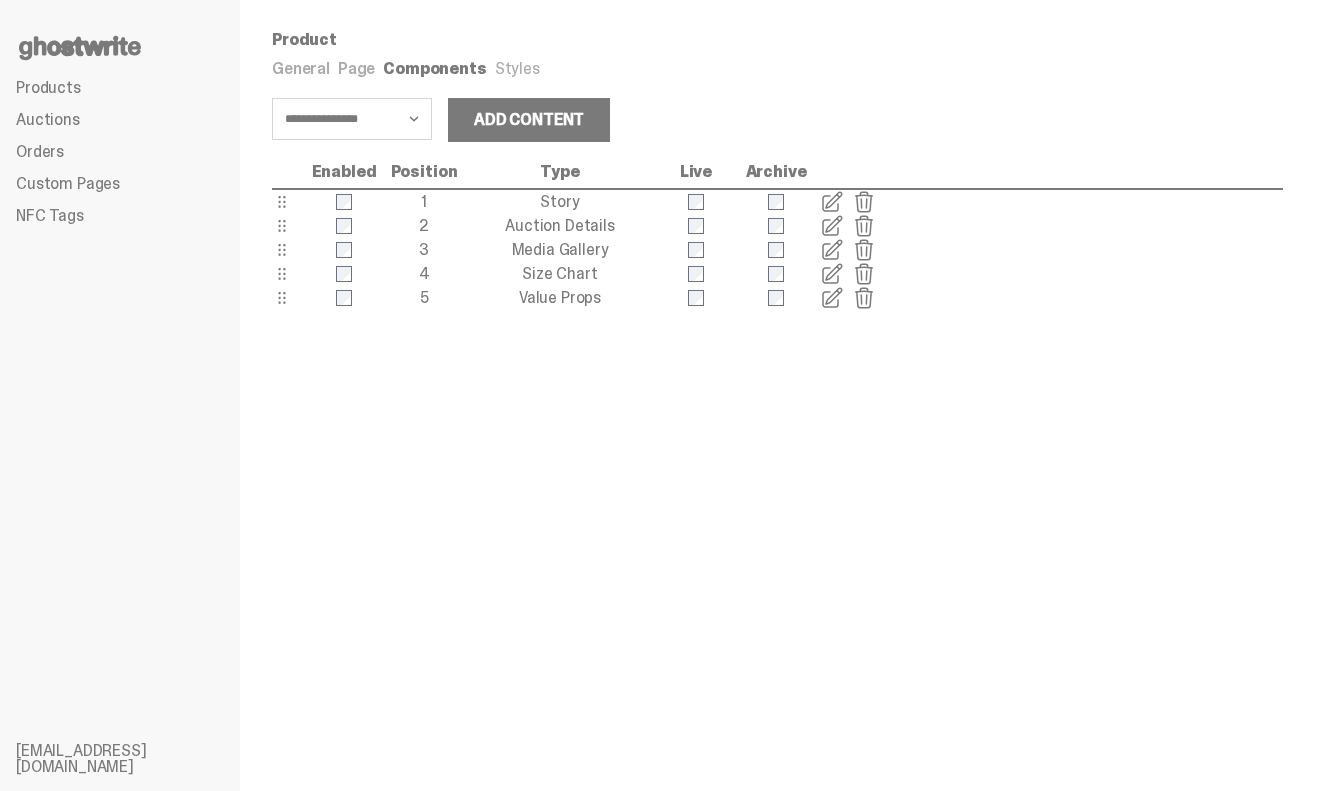 click at bounding box center (832, 250) 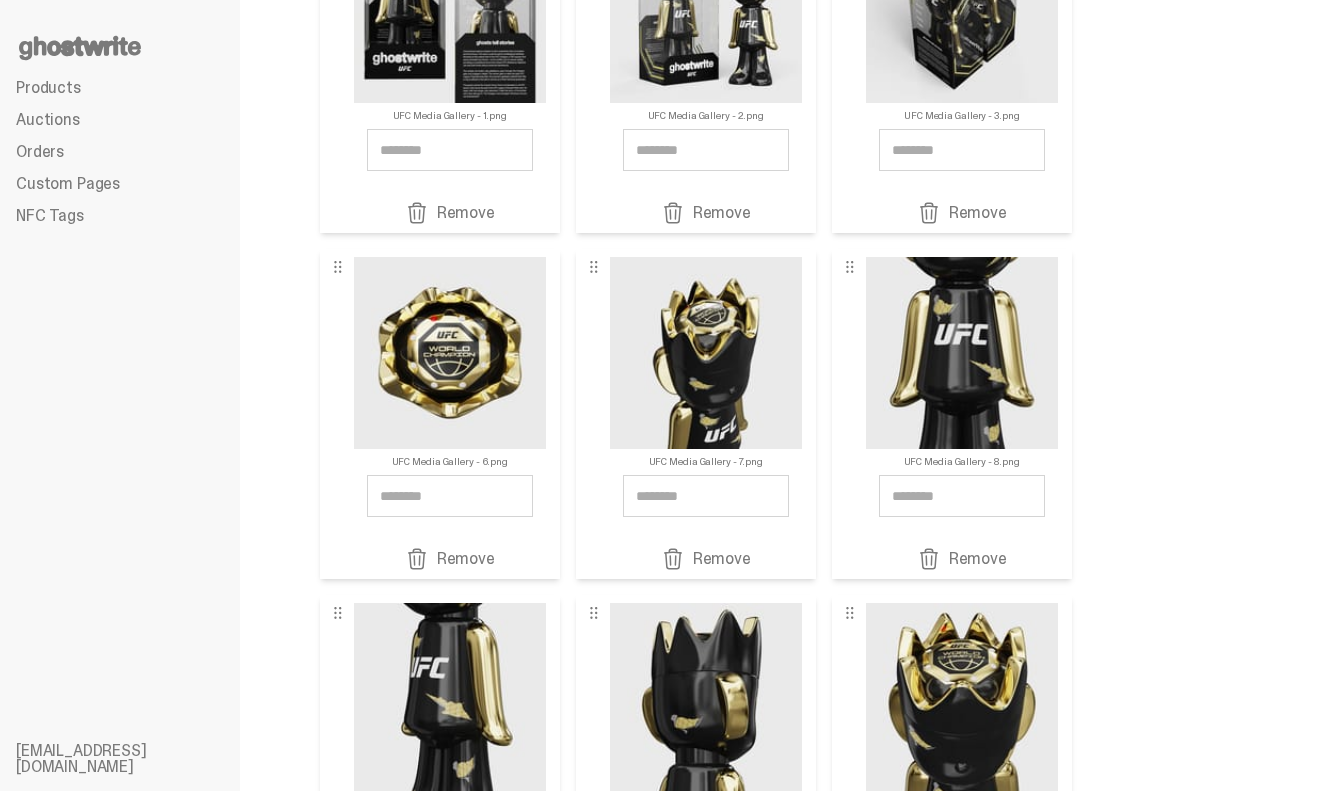 scroll, scrollTop: 1096, scrollLeft: 0, axis: vertical 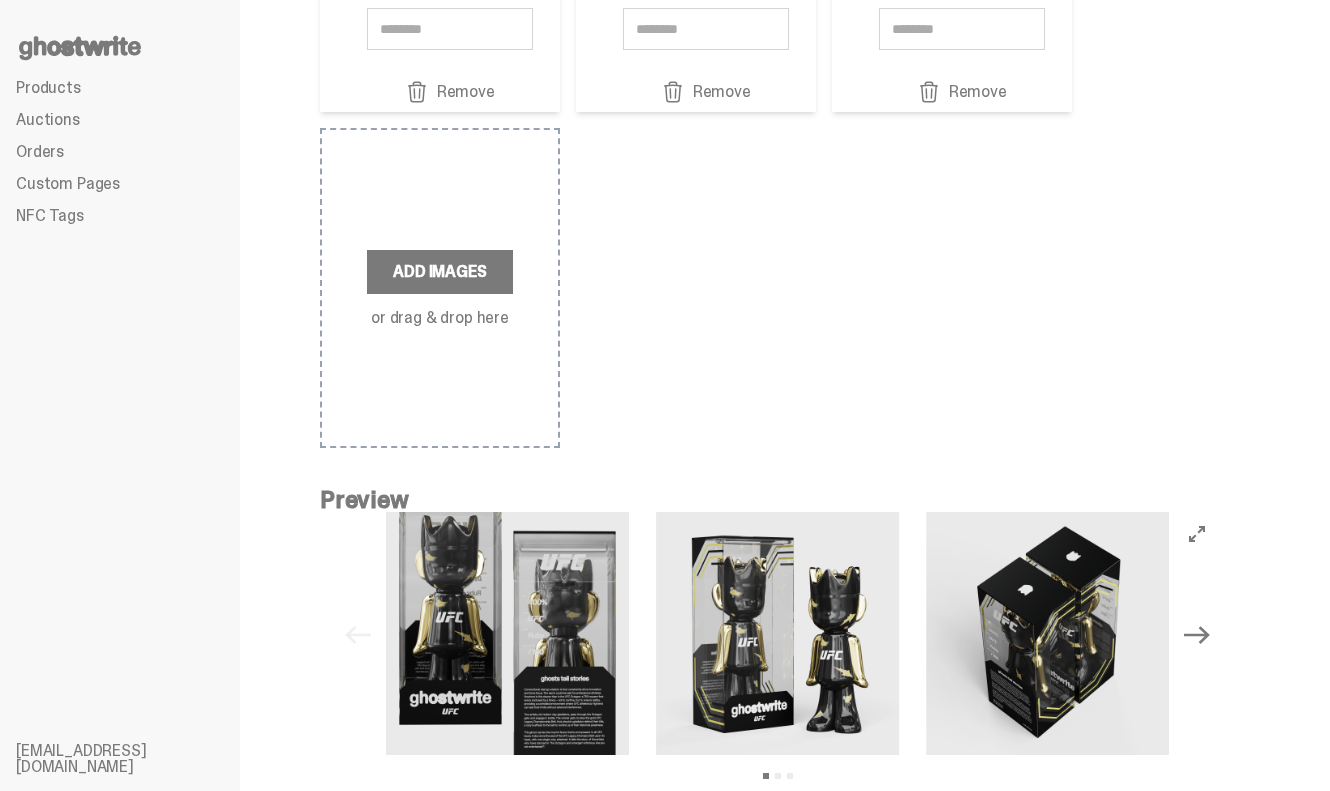 click on "Next" at bounding box center [1197, 636] 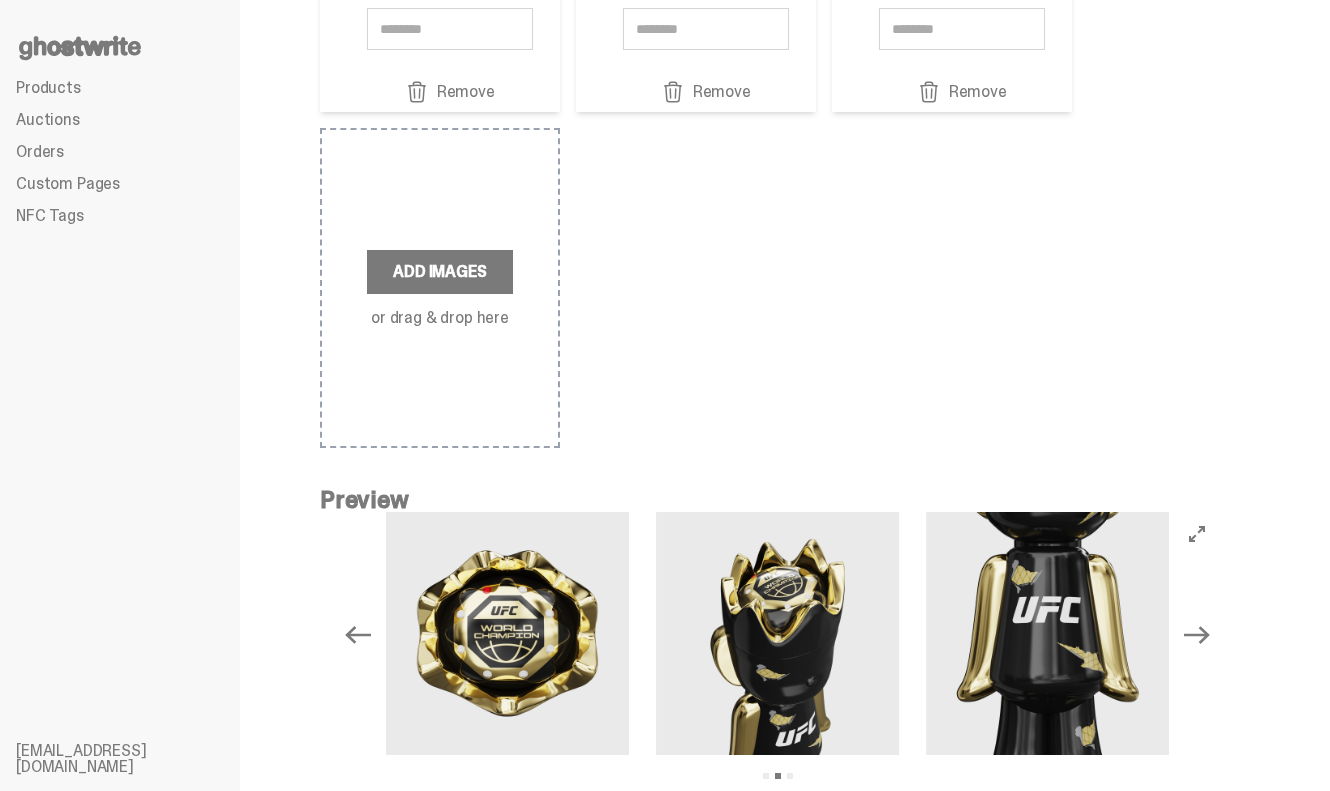 click at bounding box center (777, 633) 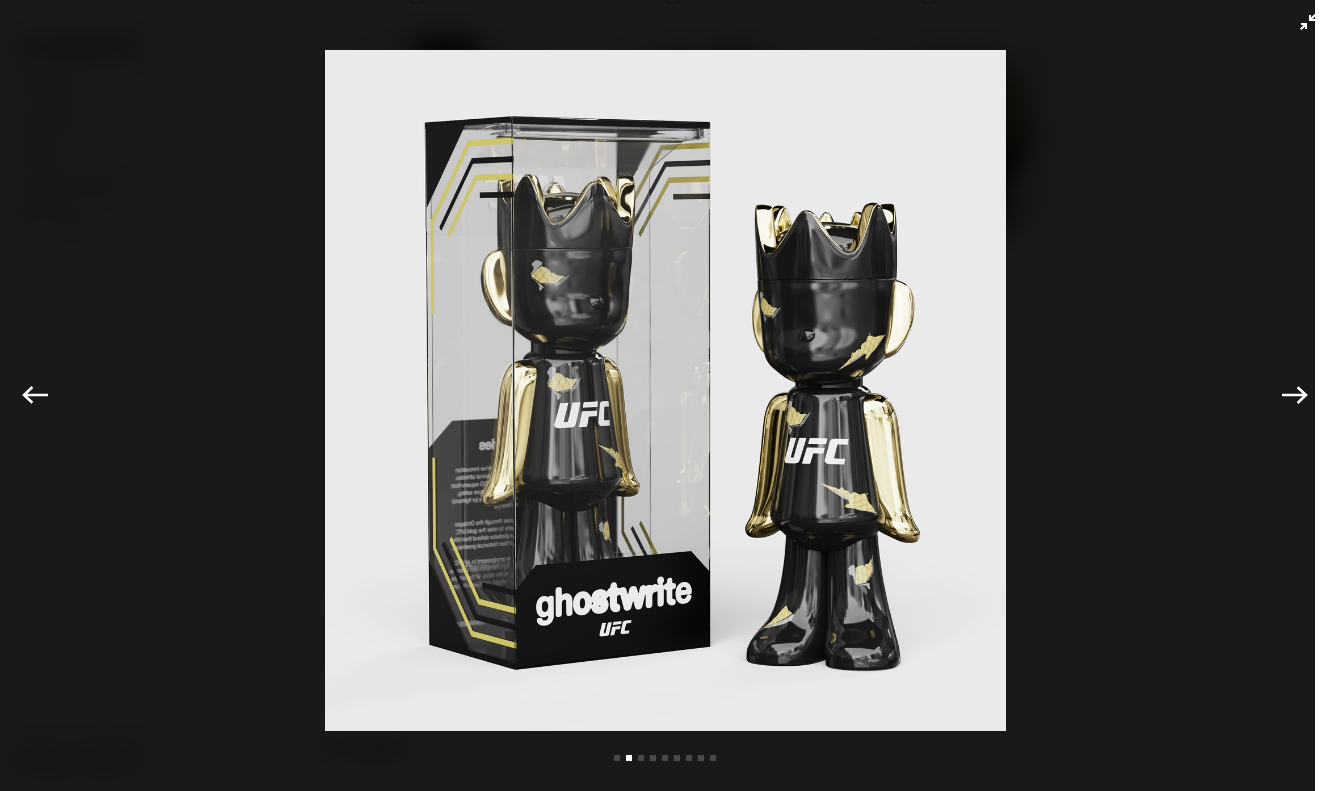 click on "Next" 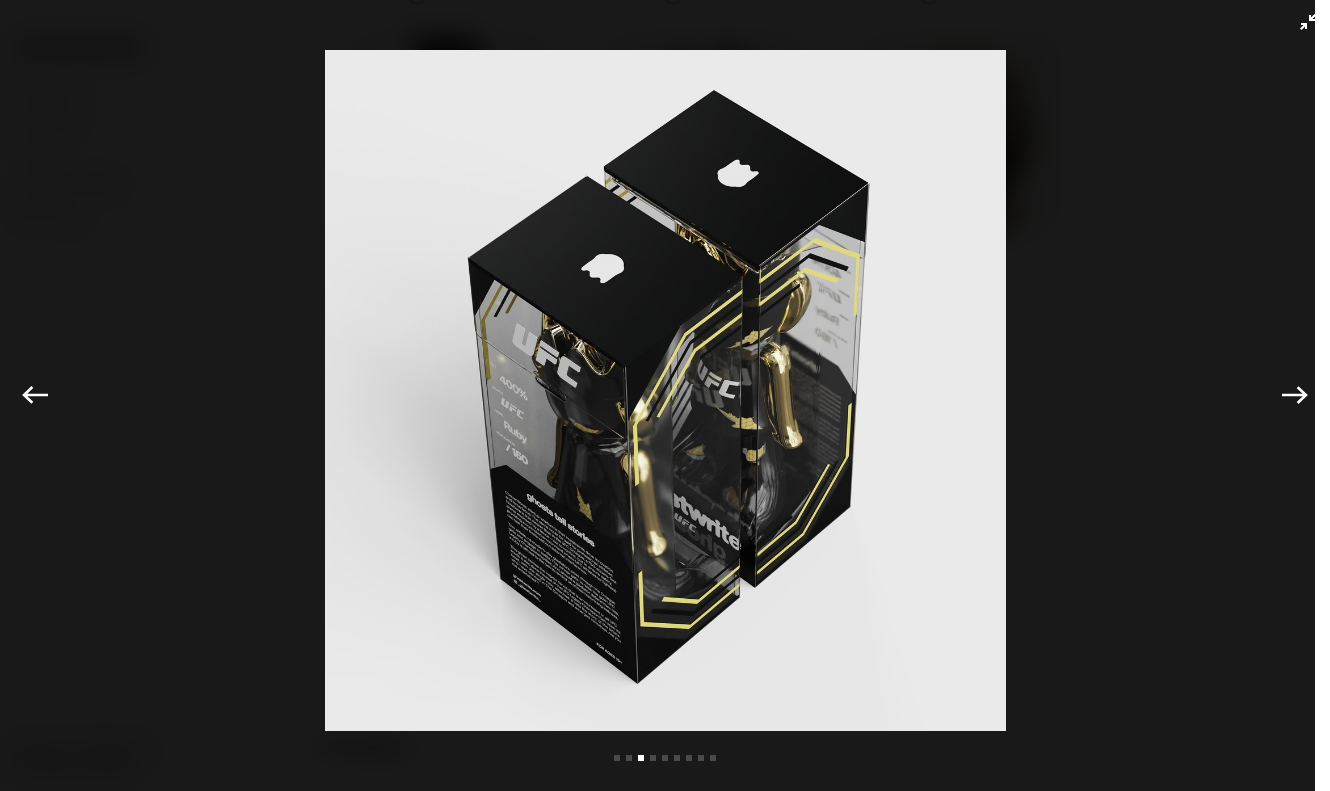 click on "Next" 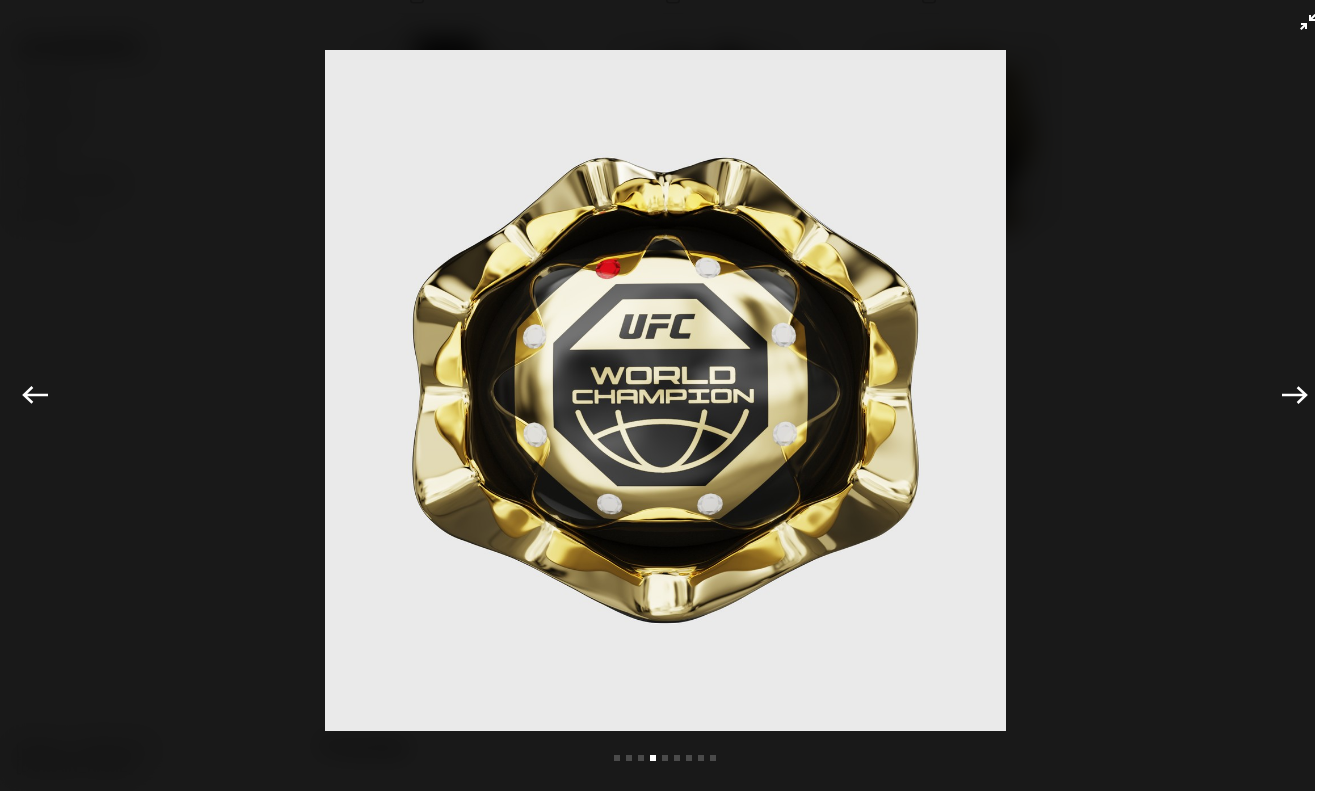 click 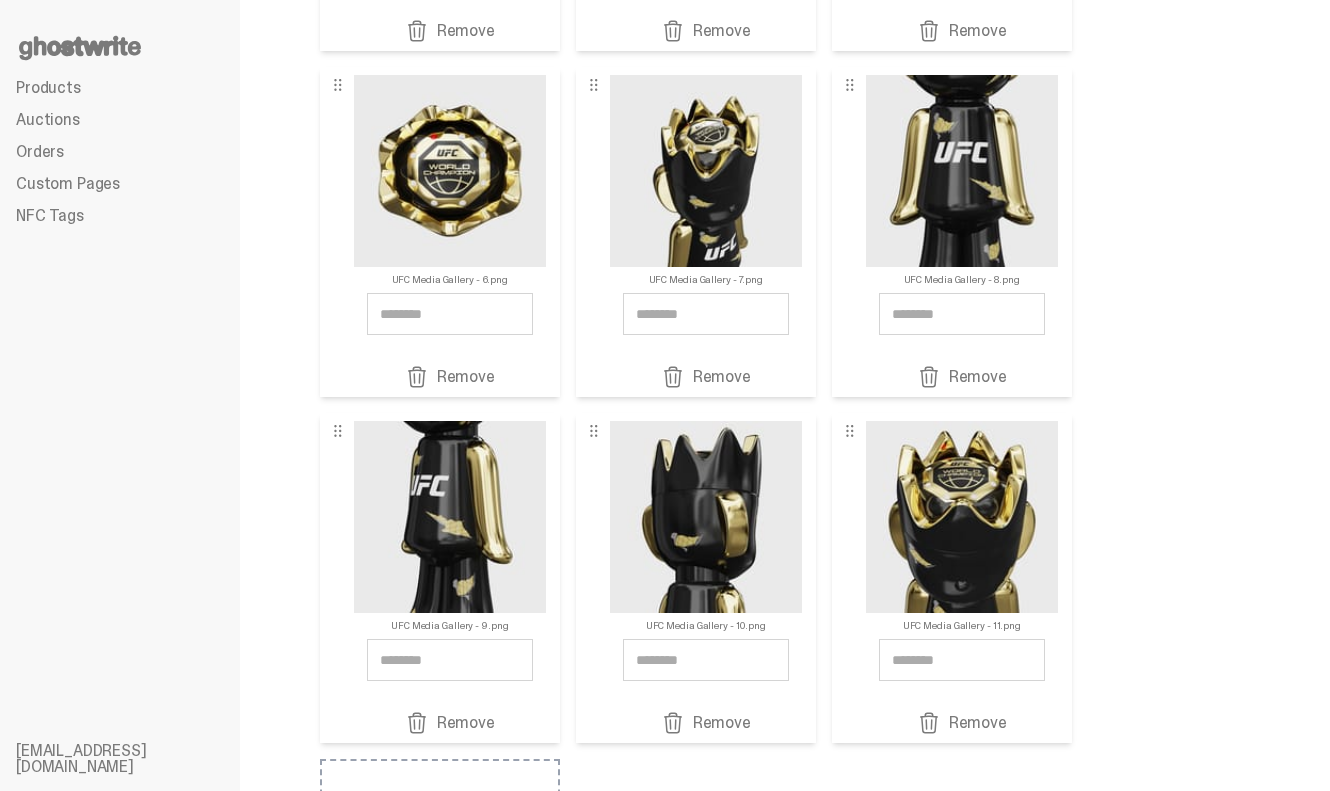 scroll, scrollTop: 548, scrollLeft: 0, axis: vertical 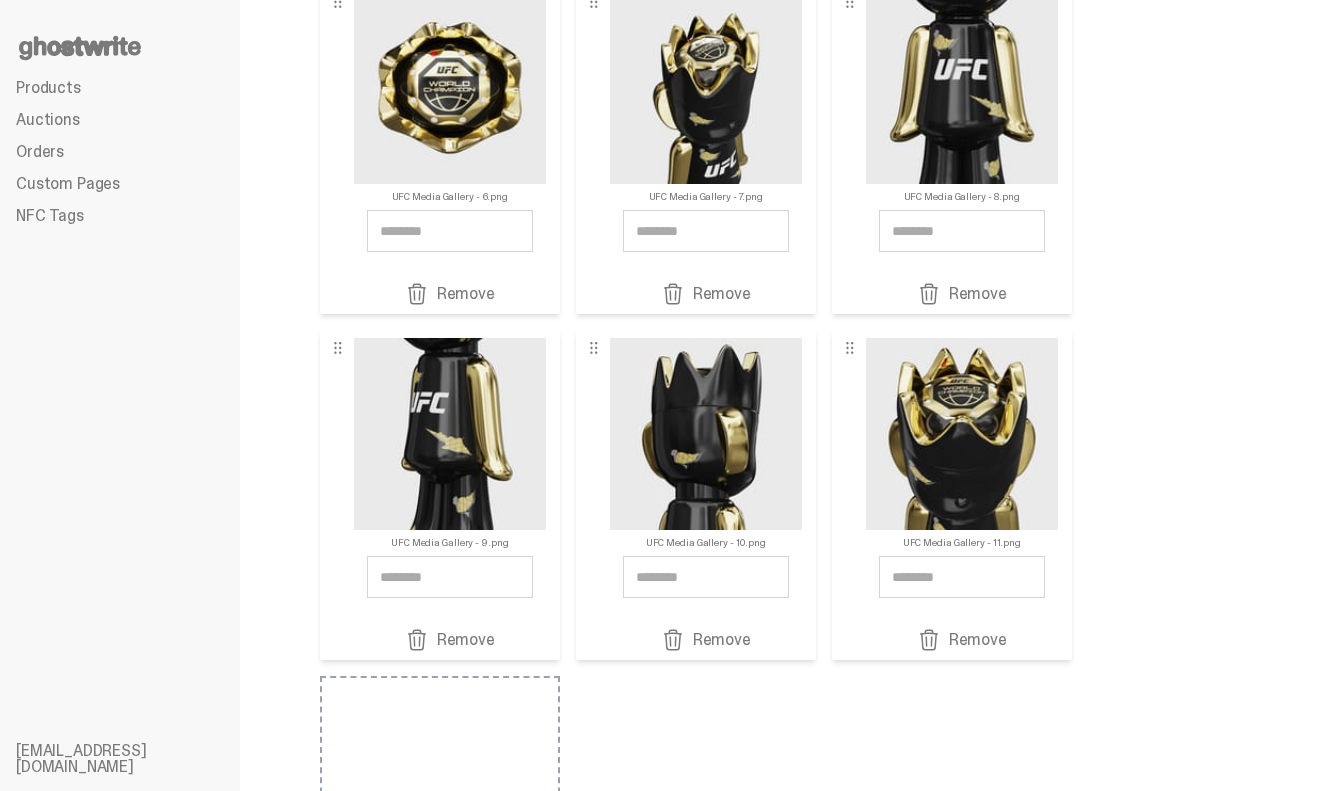 click on "Remove" at bounding box center (450, 294) 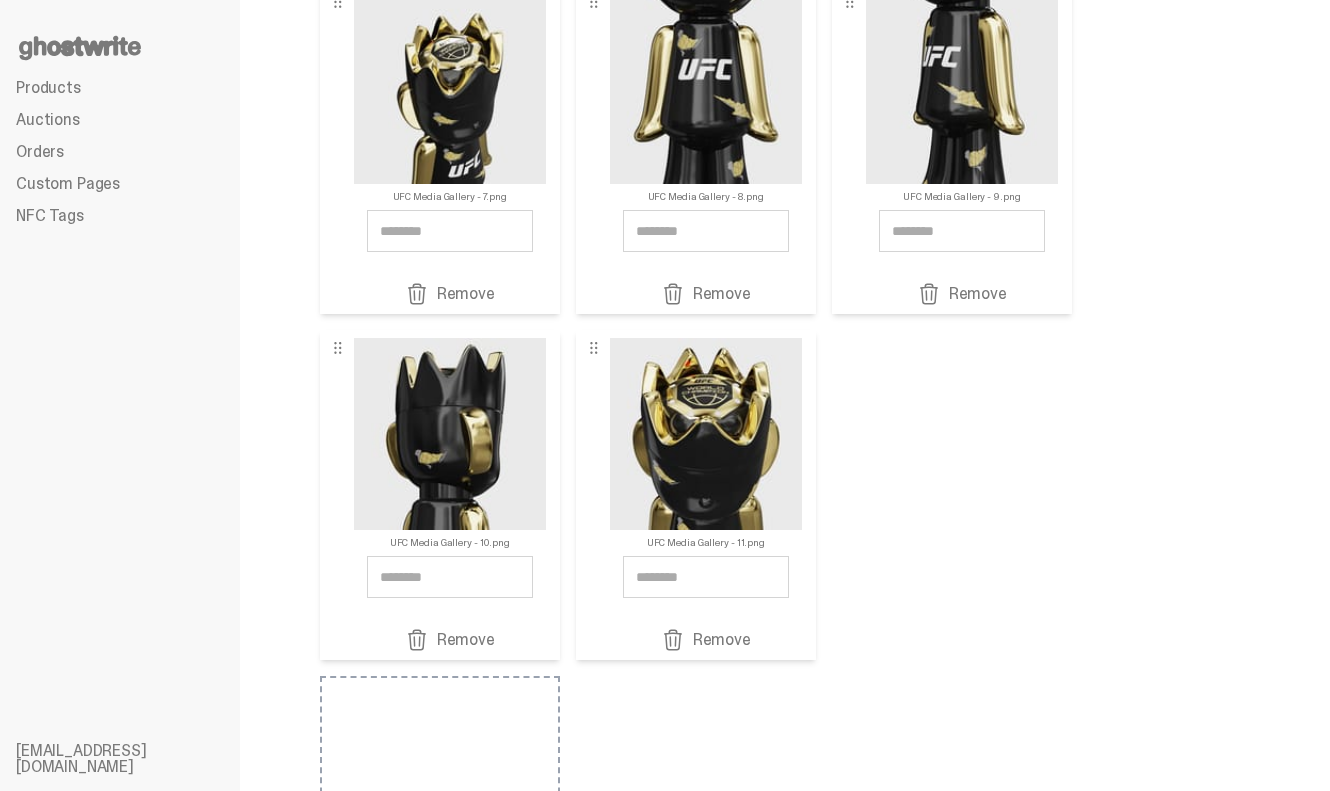 click on "Remove" at bounding box center (450, 294) 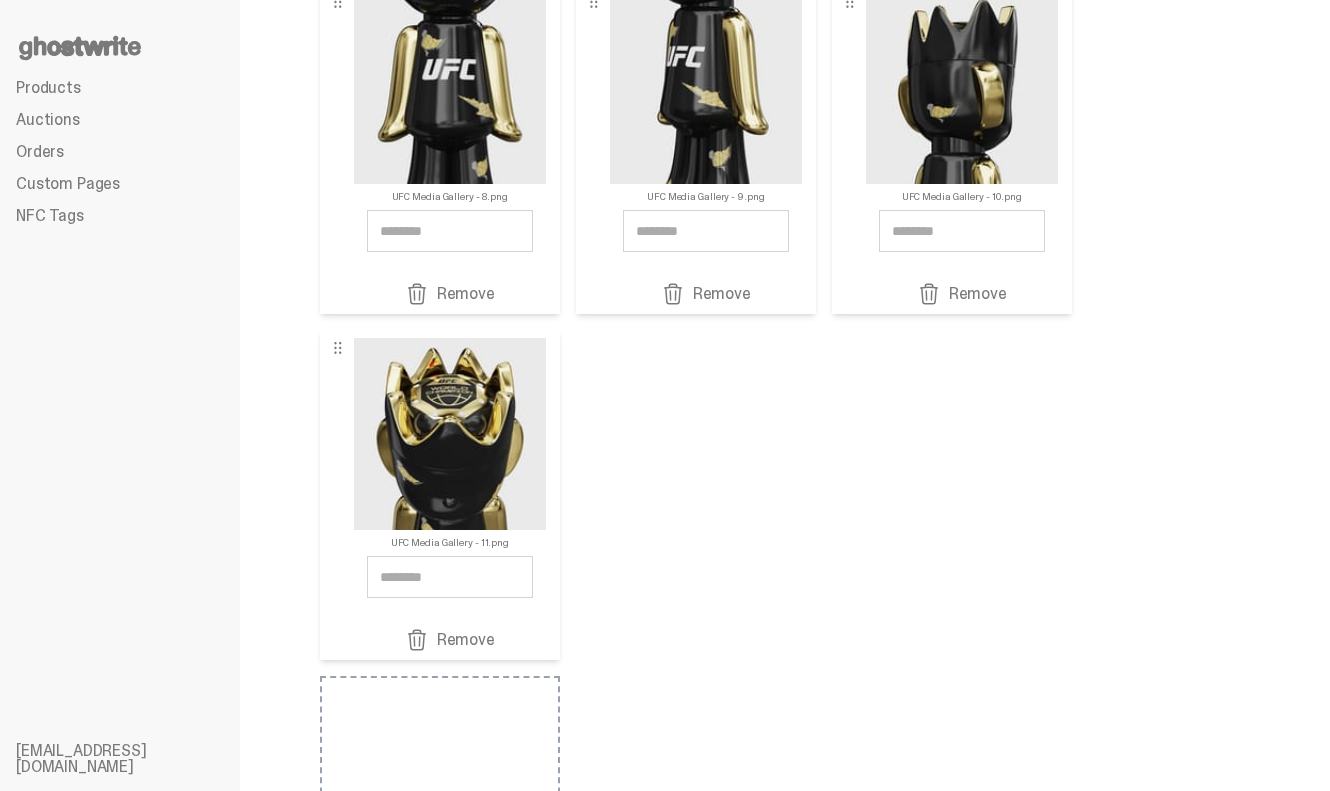 click on "Remove" at bounding box center (450, 640) 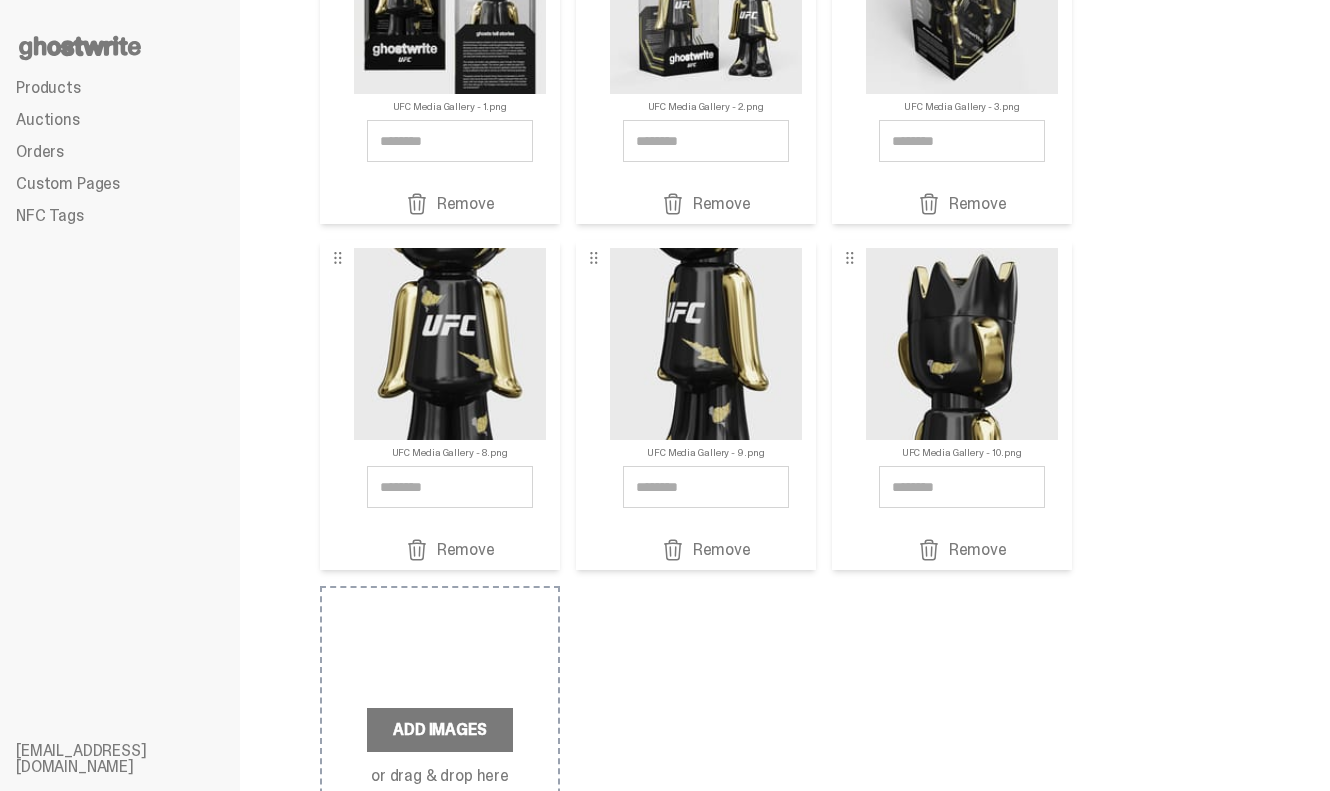 scroll, scrollTop: 568, scrollLeft: 0, axis: vertical 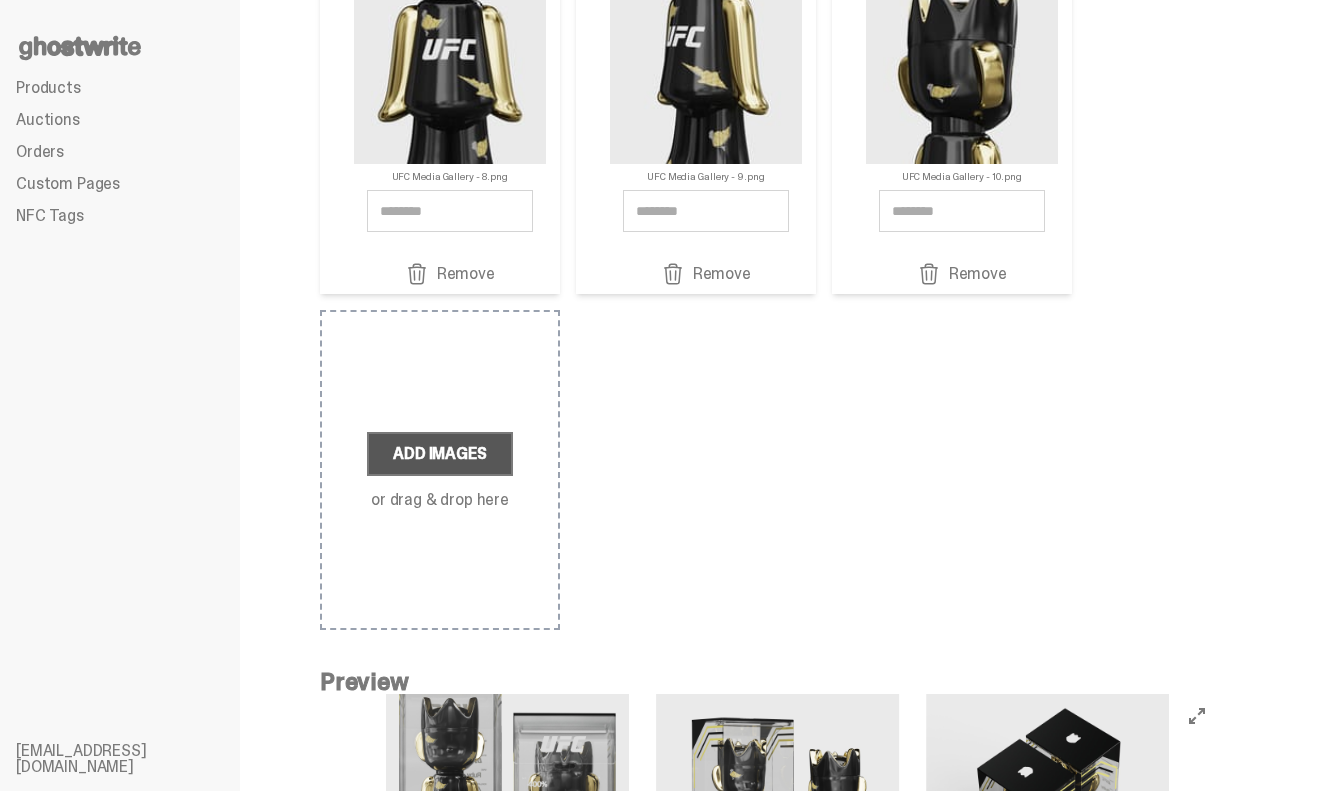 click on "Add Images" at bounding box center [439, 454] 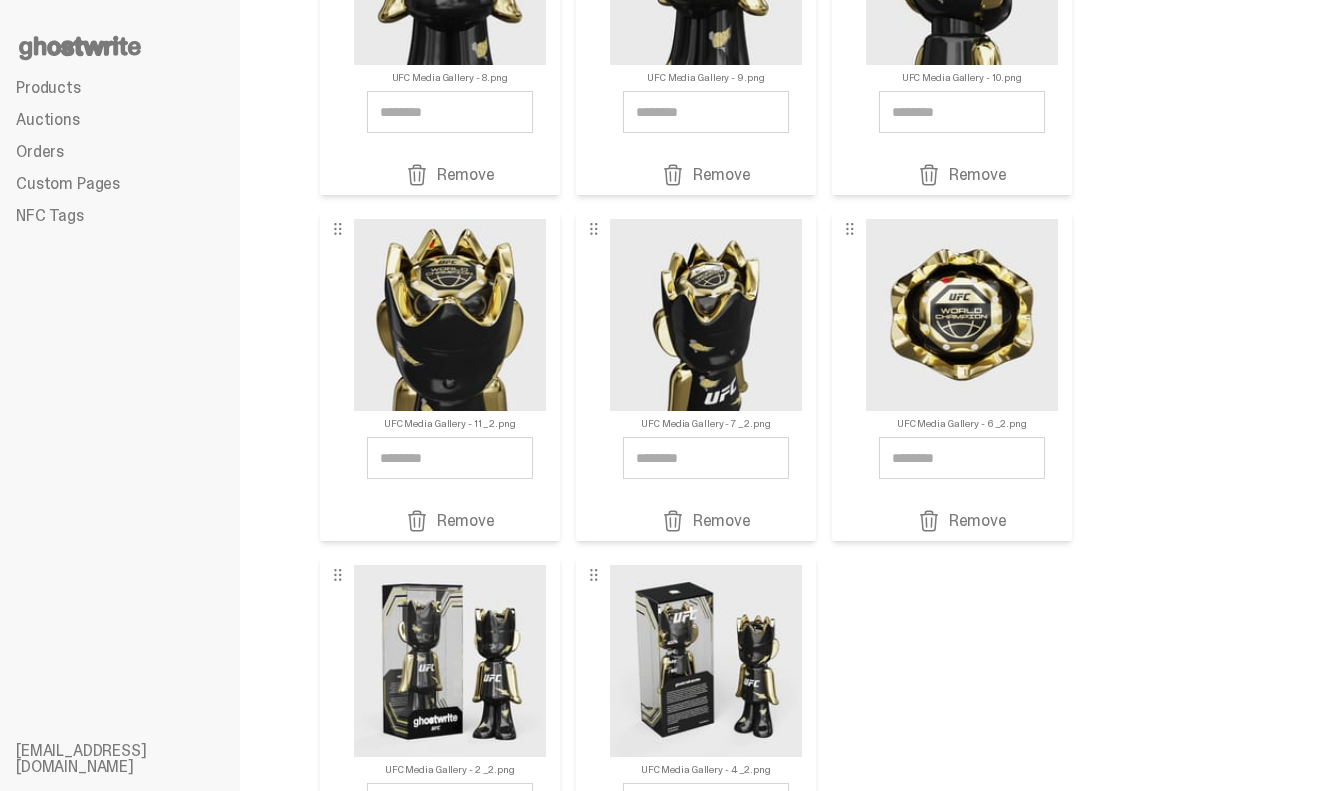 scroll, scrollTop: 645, scrollLeft: 0, axis: vertical 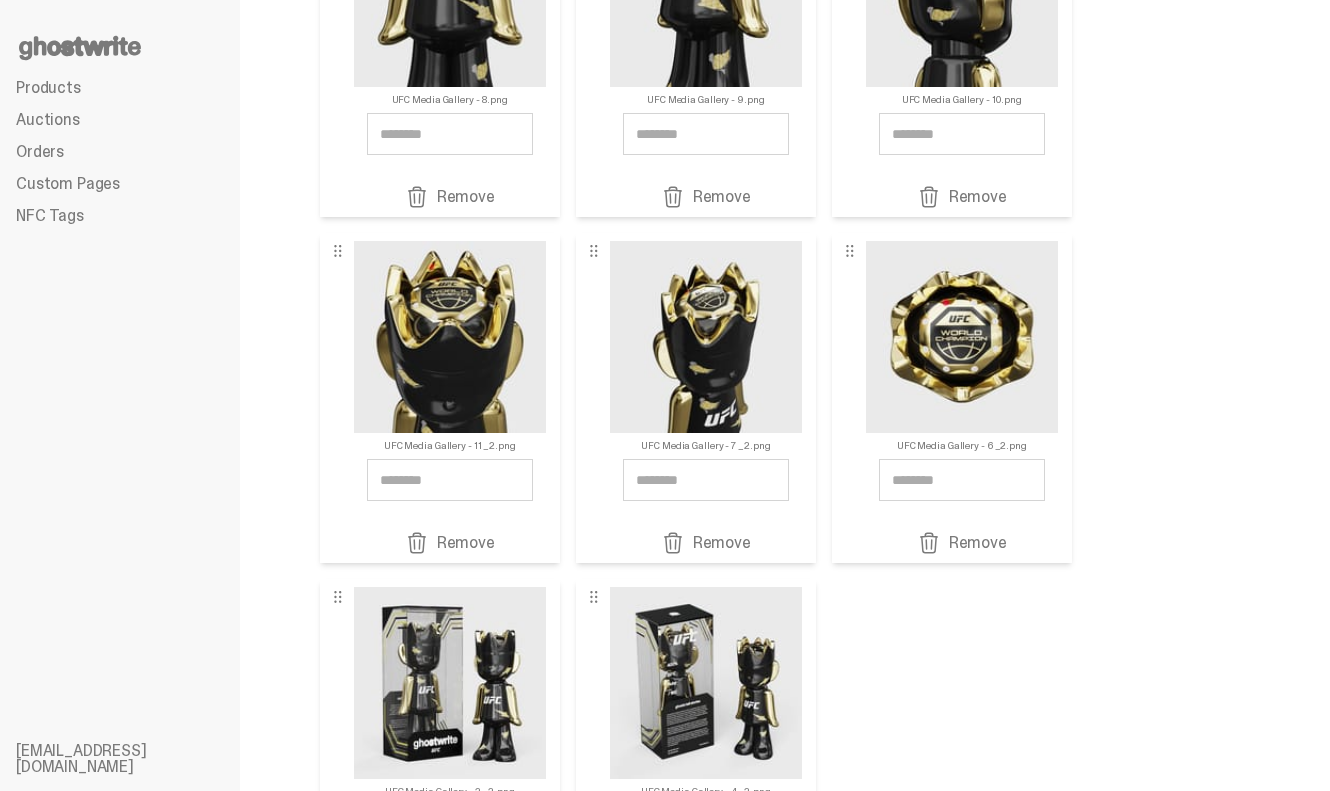 type 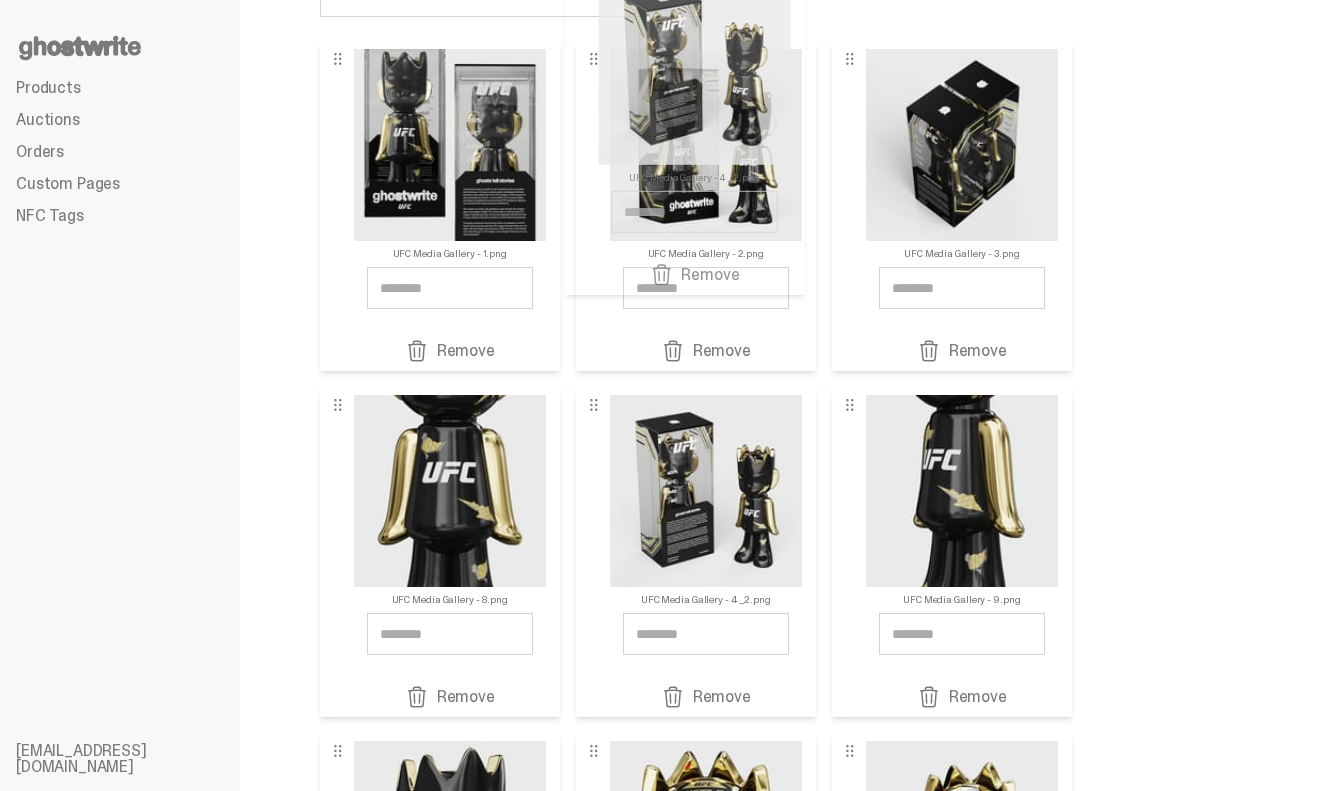 scroll, scrollTop: 125, scrollLeft: 0, axis: vertical 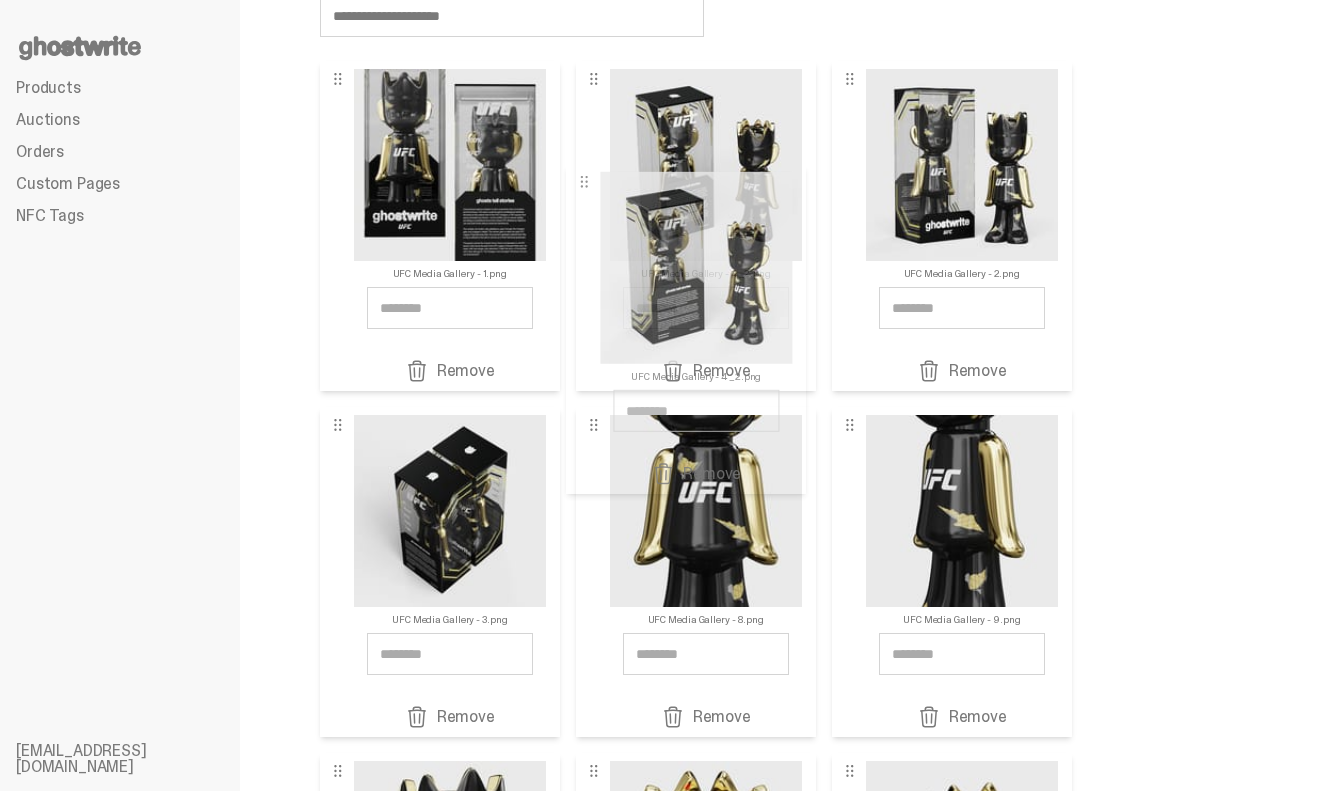 drag, startPoint x: 587, startPoint y: 602, endPoint x: 580, endPoint y: 177, distance: 425.05765 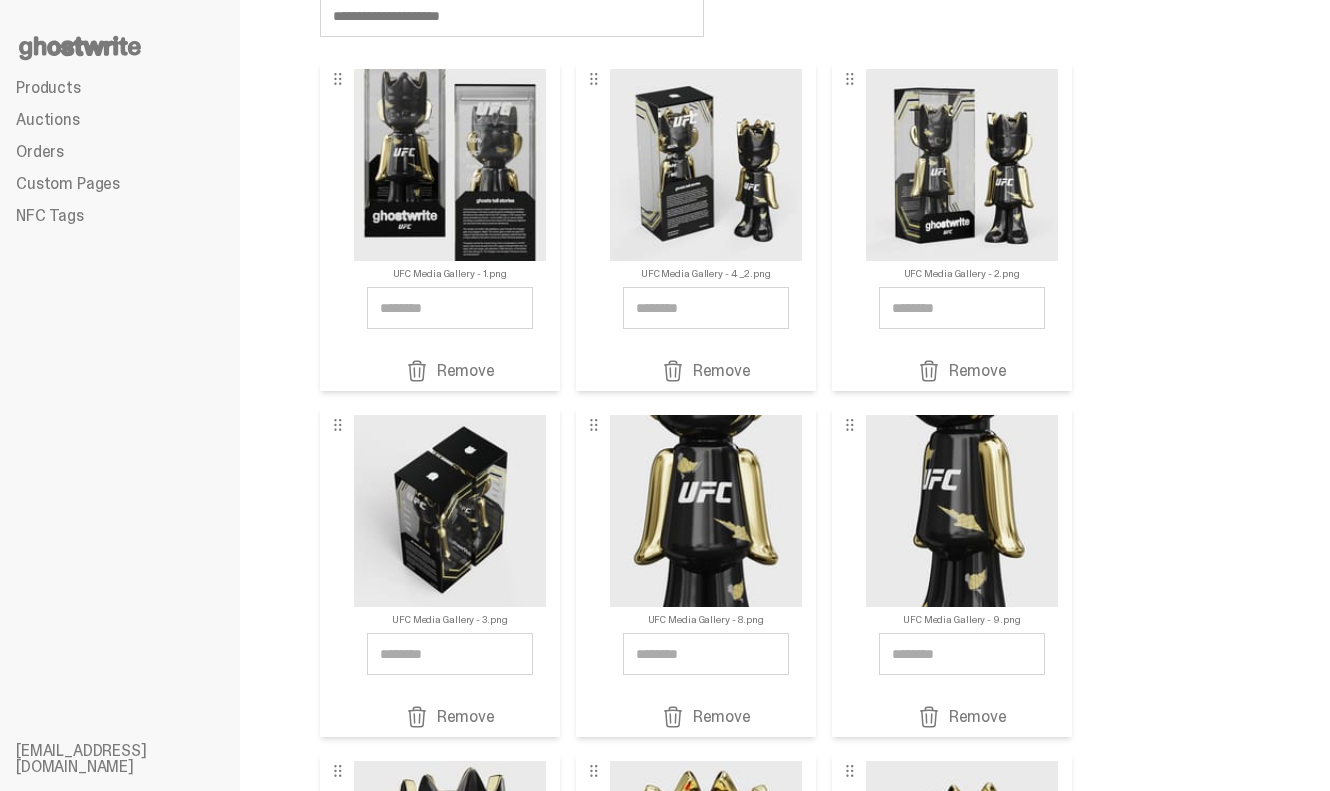 click on "Remove" at bounding box center [962, 371] 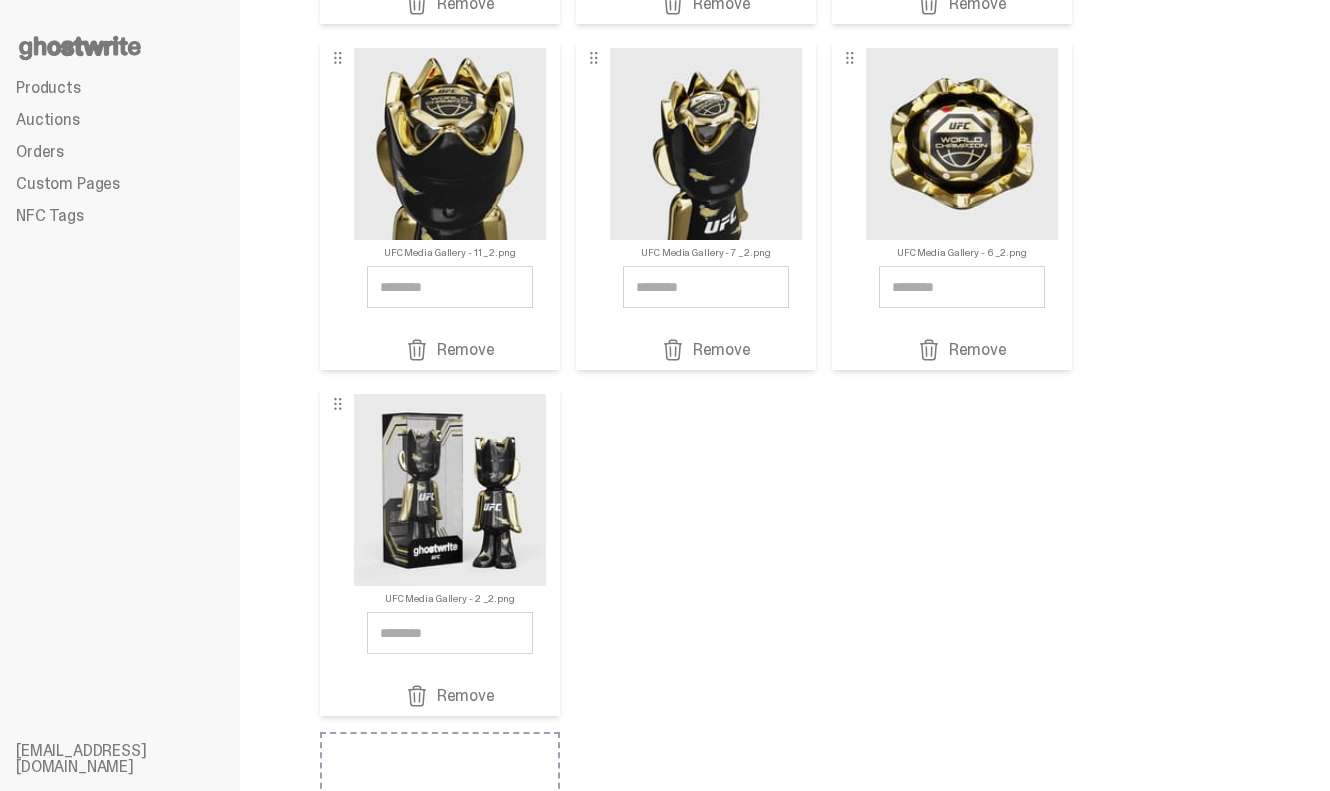 scroll, scrollTop: 834, scrollLeft: 0, axis: vertical 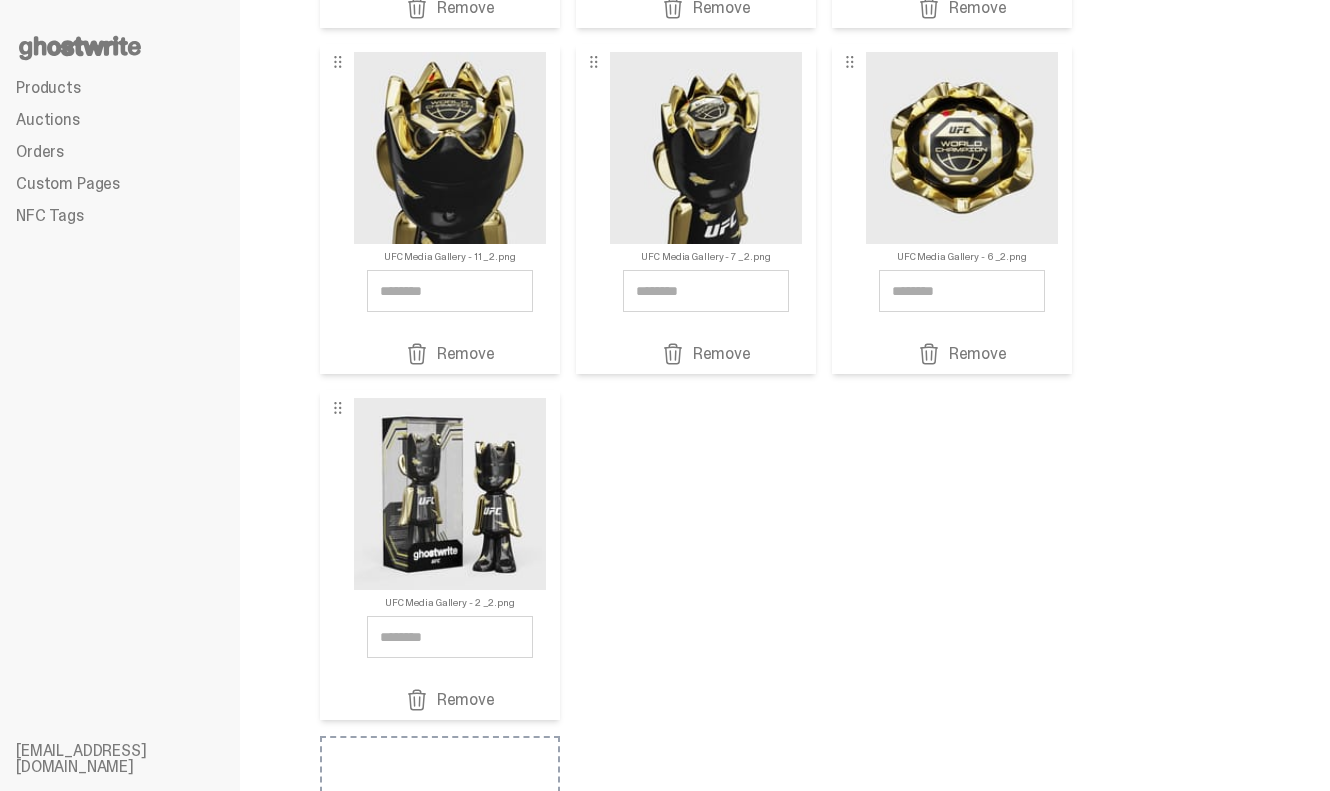 click on "Remove" at bounding box center (450, 700) 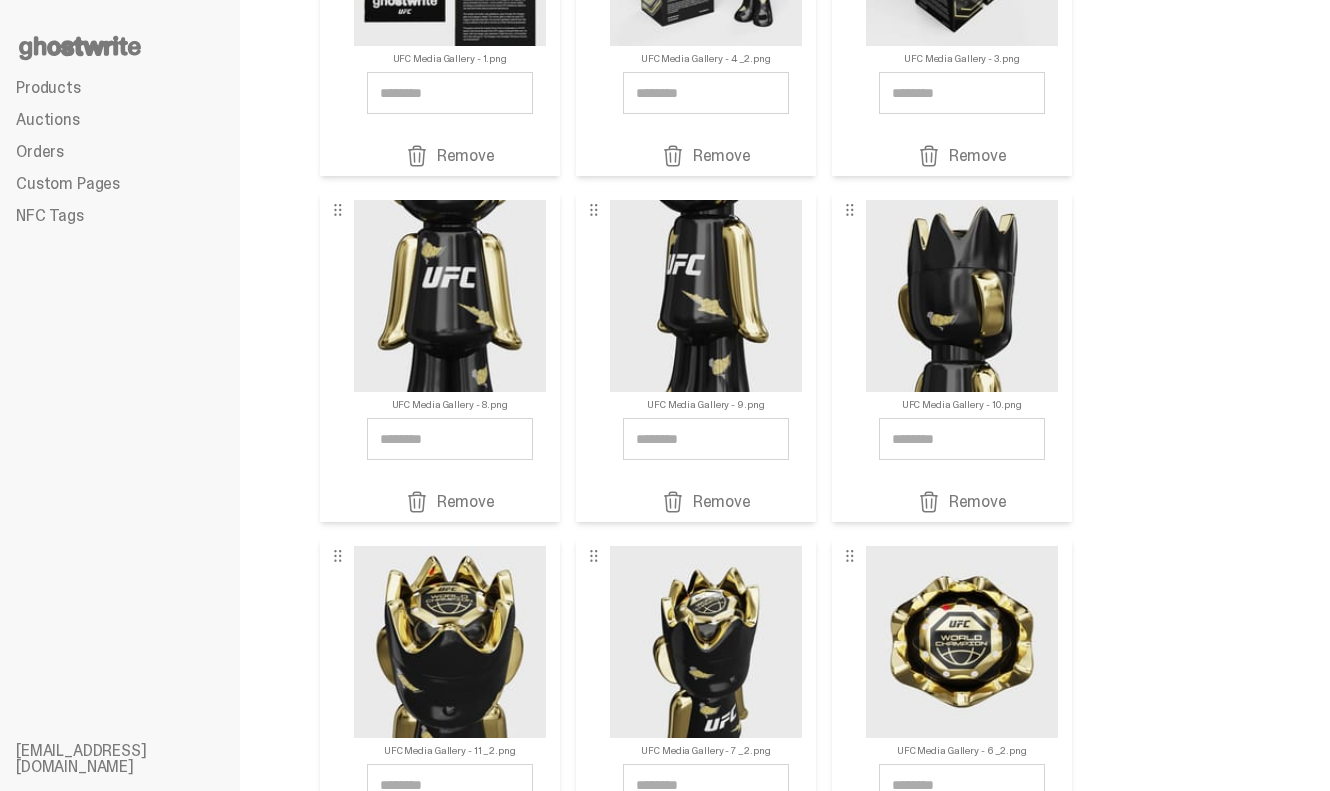 scroll, scrollTop: 352, scrollLeft: 0, axis: vertical 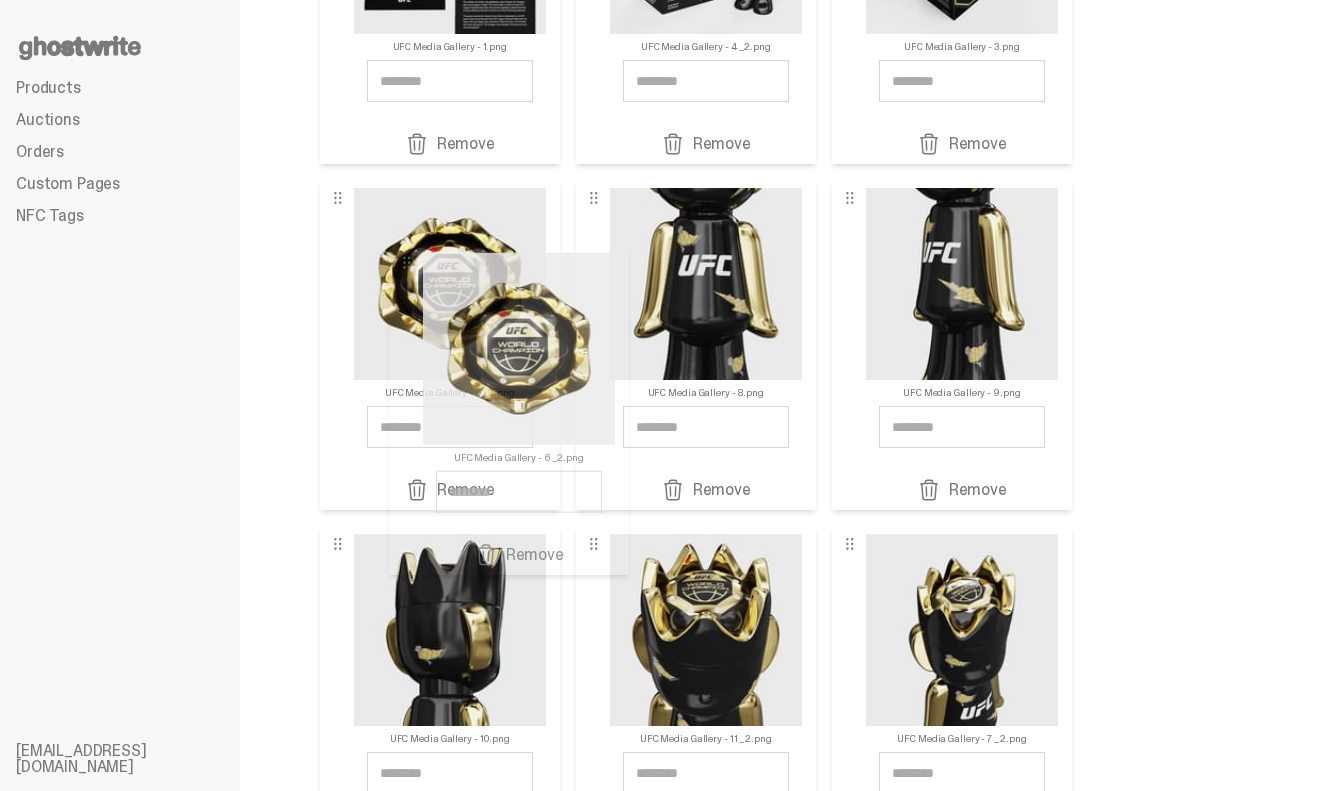 drag, startPoint x: 846, startPoint y: 546, endPoint x: 382, endPoint y: 244, distance: 553.62445 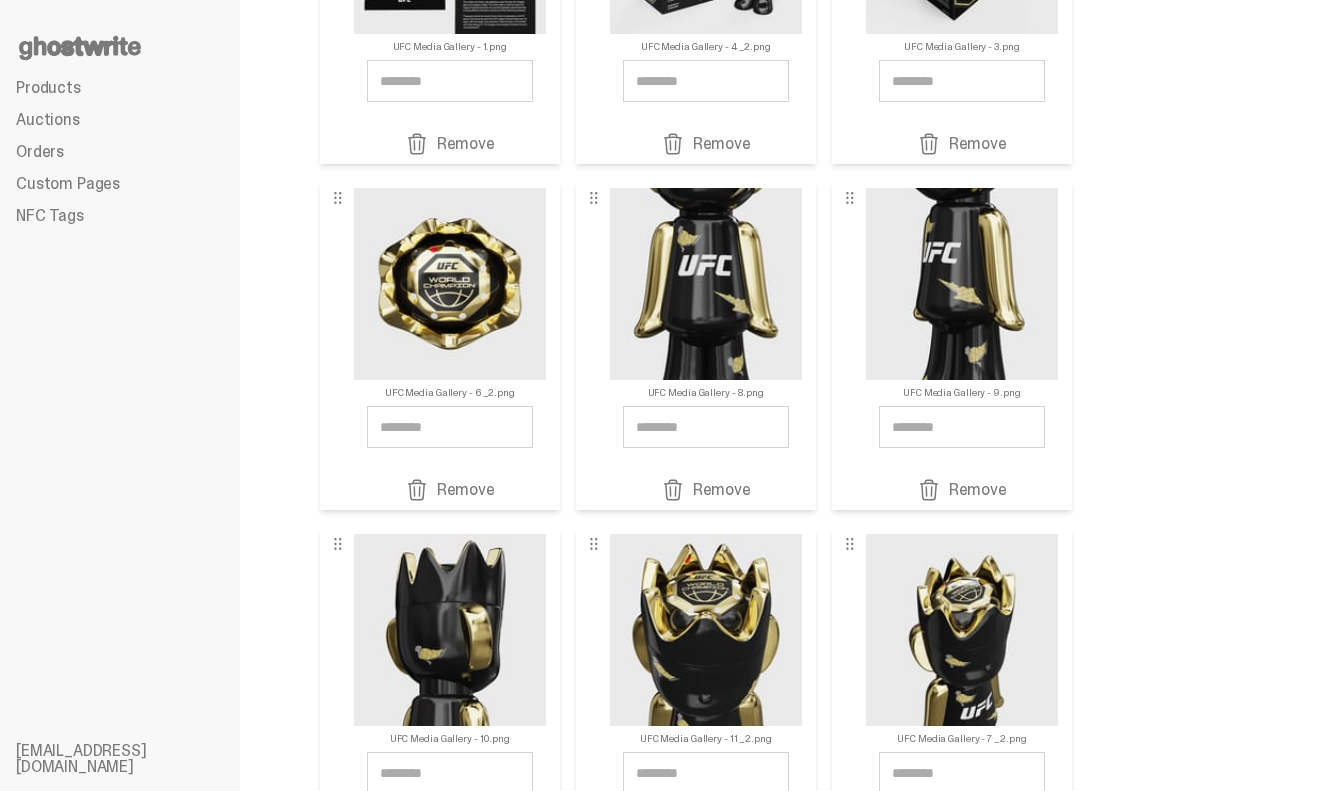 scroll, scrollTop: 401, scrollLeft: 0, axis: vertical 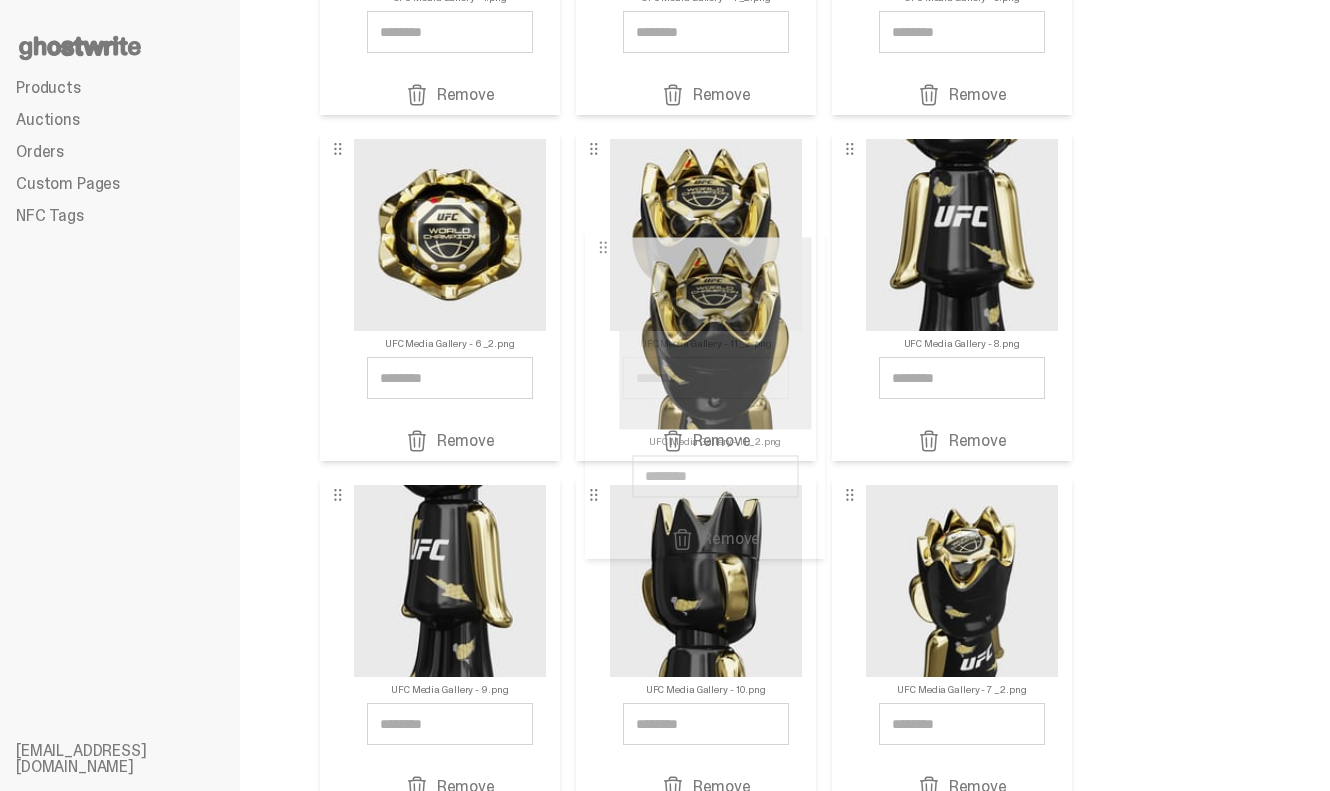 drag, startPoint x: 600, startPoint y: 496, endPoint x: 610, endPoint y: 249, distance: 247.20235 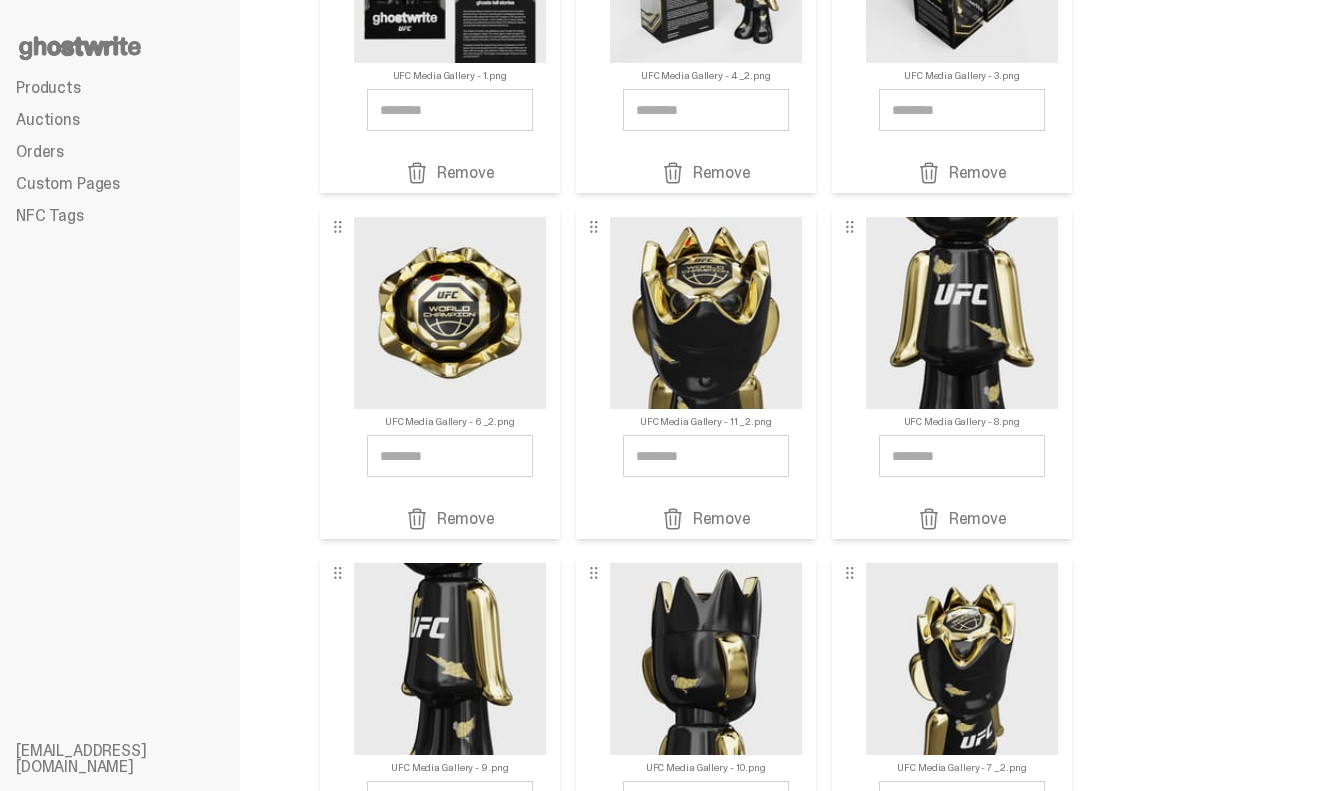 scroll, scrollTop: 0, scrollLeft: 0, axis: both 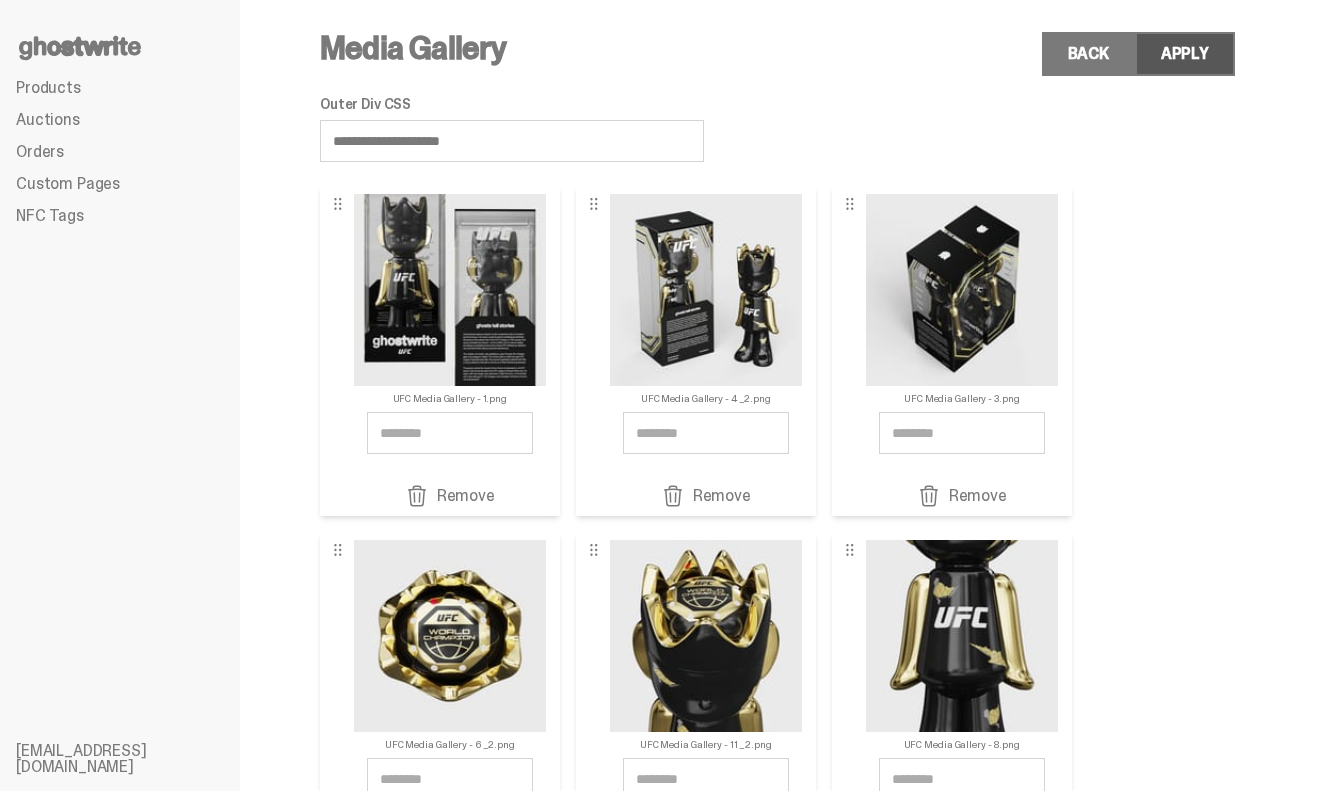 click on "Apply" at bounding box center [1185, 54] 